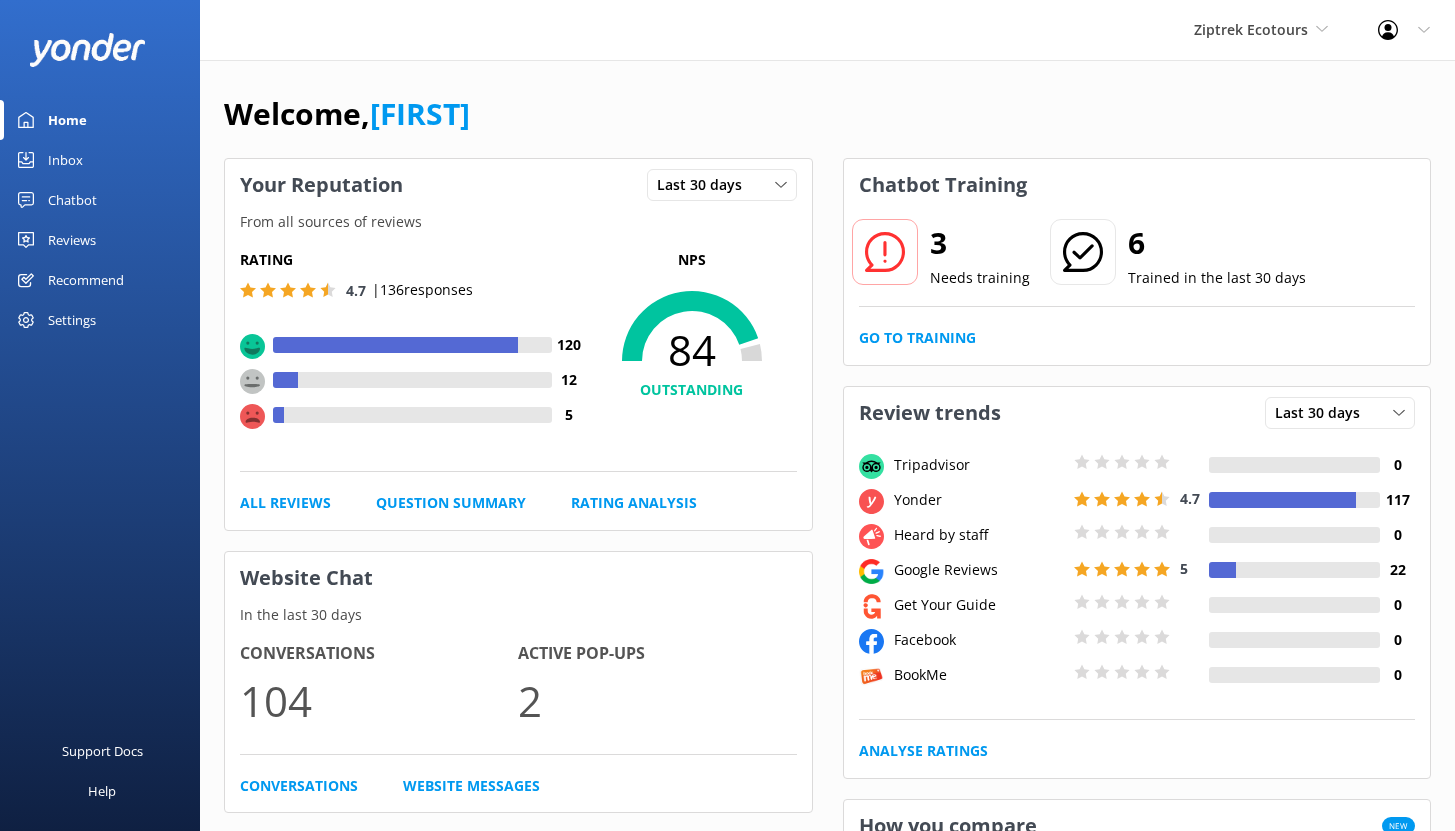 scroll, scrollTop: 0, scrollLeft: 0, axis: both 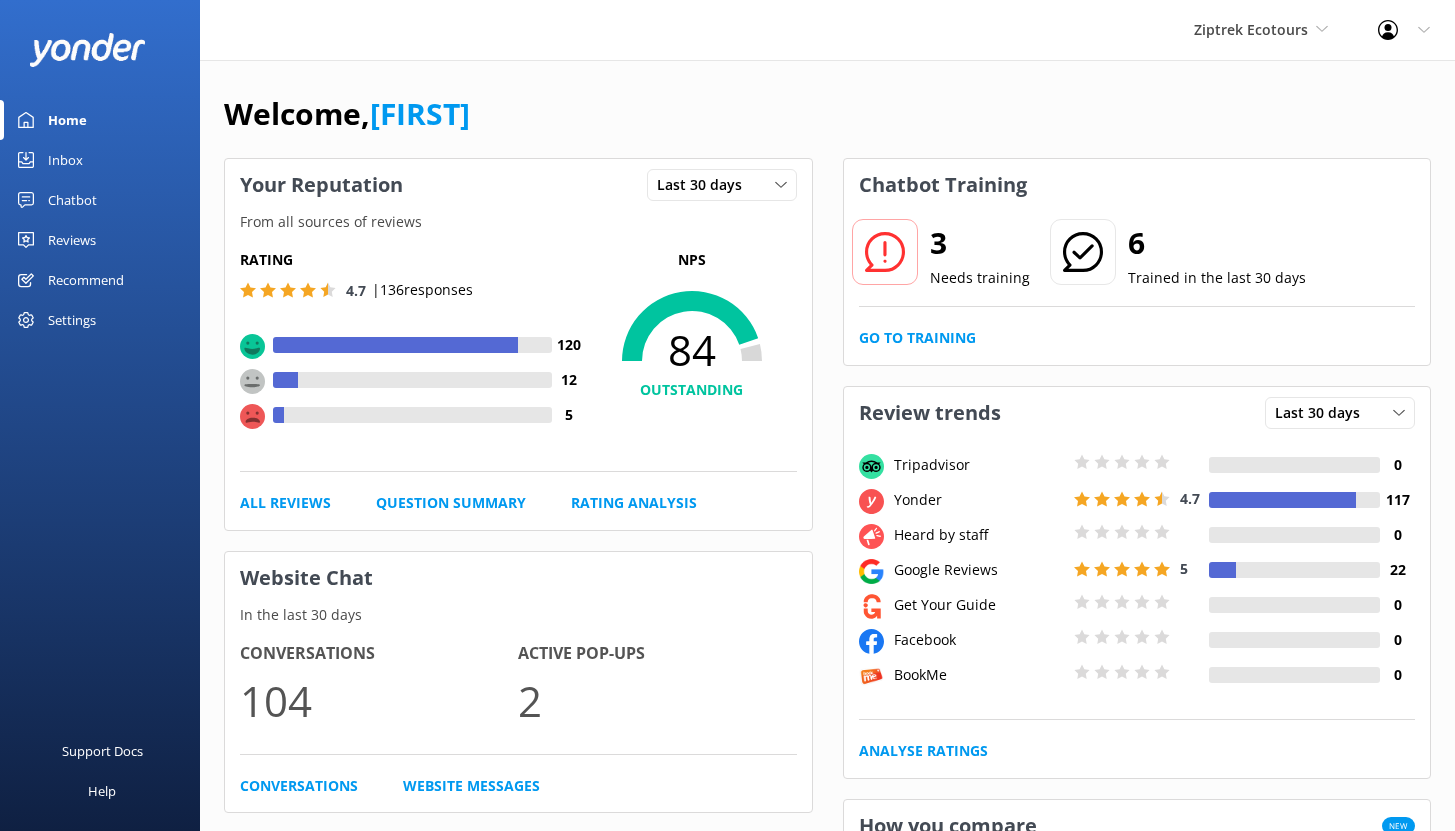 click on "Chatbot" at bounding box center (72, 200) 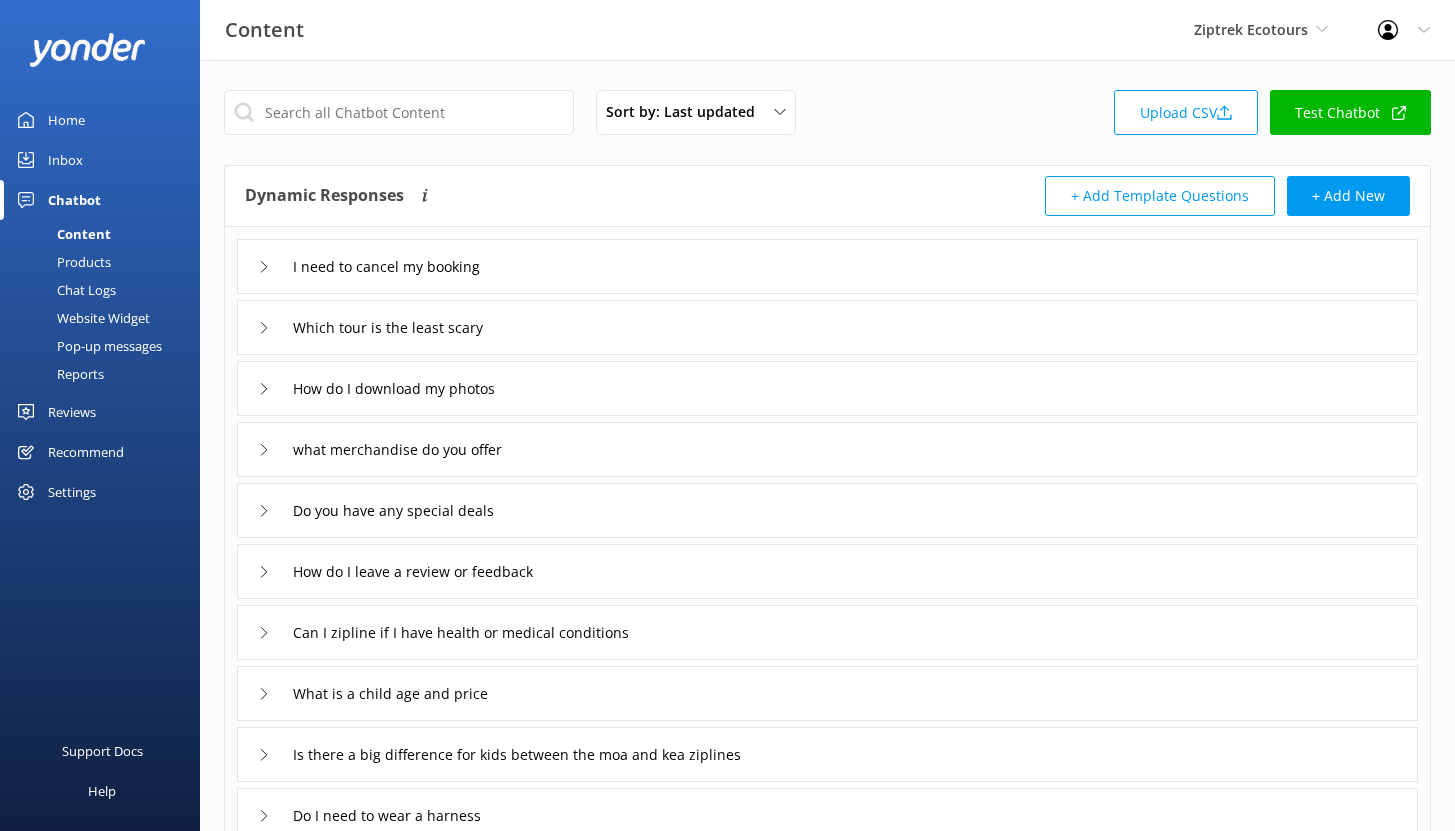 click on "Reports" at bounding box center [58, 374] 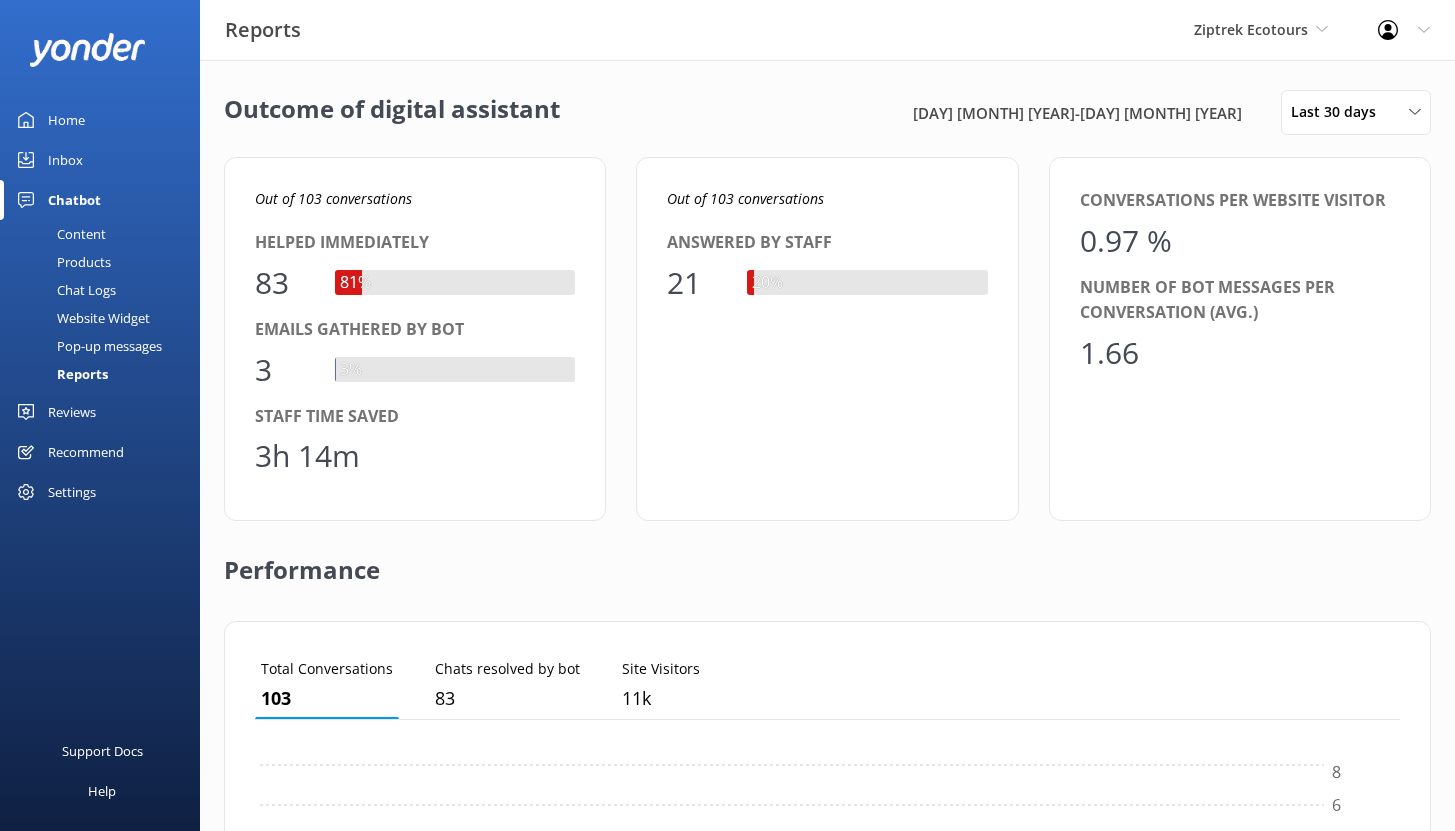 scroll, scrollTop: 16, scrollLeft: 16, axis: both 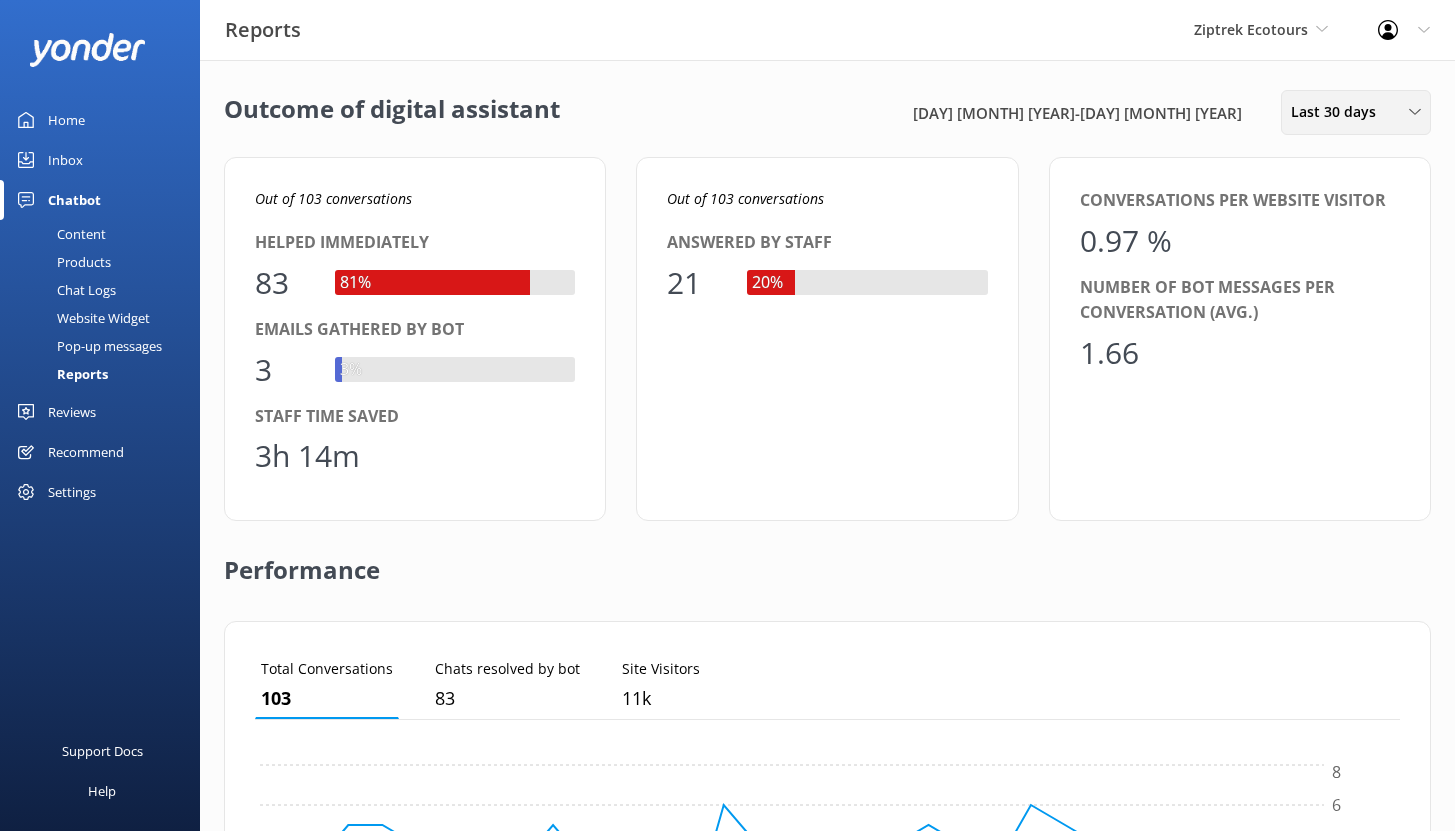 click on "Last 30 days" at bounding box center [1339, 112] 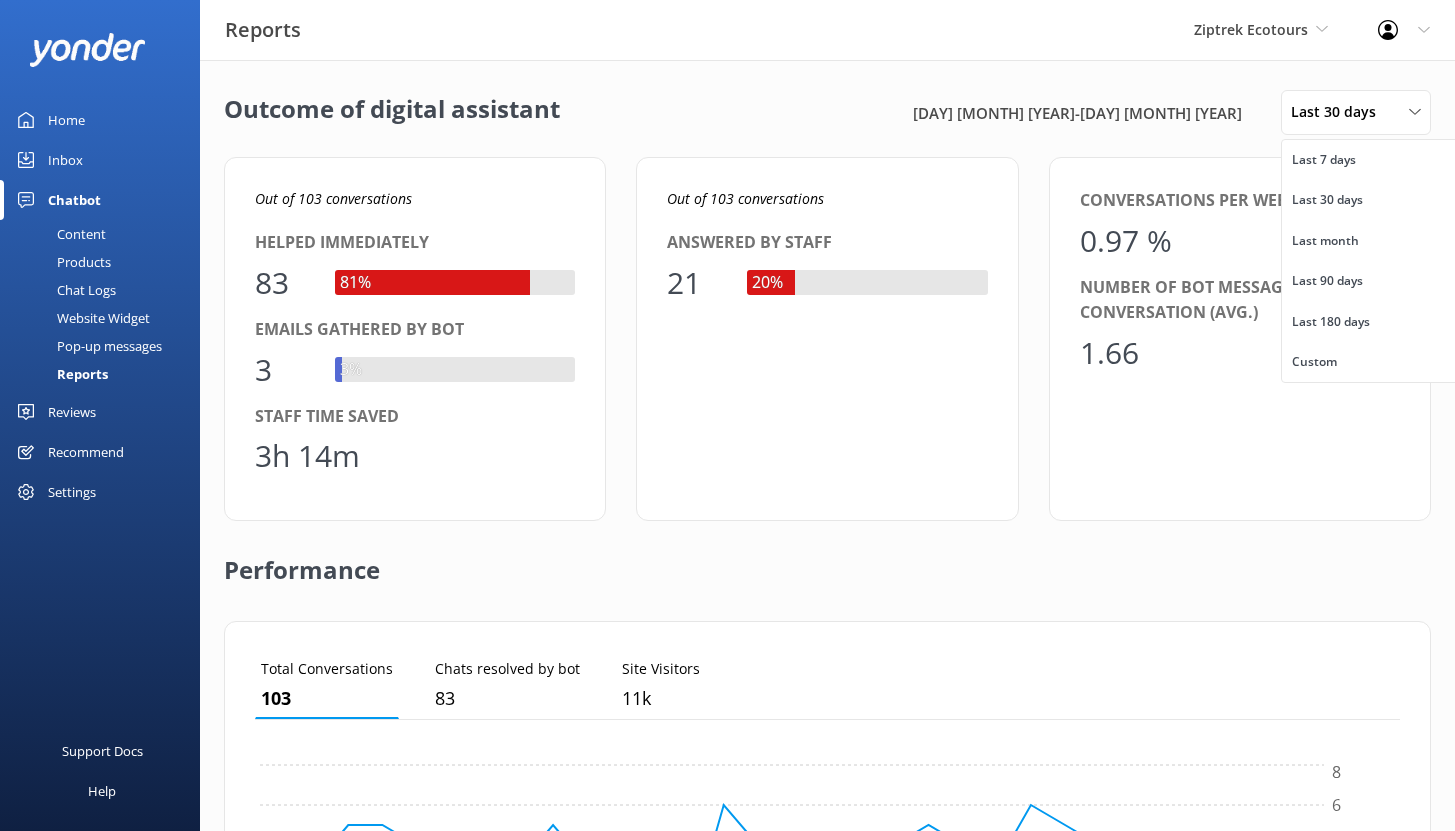 click on "Outcome of digital assistant [DAY] [MONTH] [YEAR]  -  [DAY] [MONTH] [YEAR] Last 30 days Last 7 days Last 30 days Last month Last 90 days Last 180 days Custom" at bounding box center [827, 112] 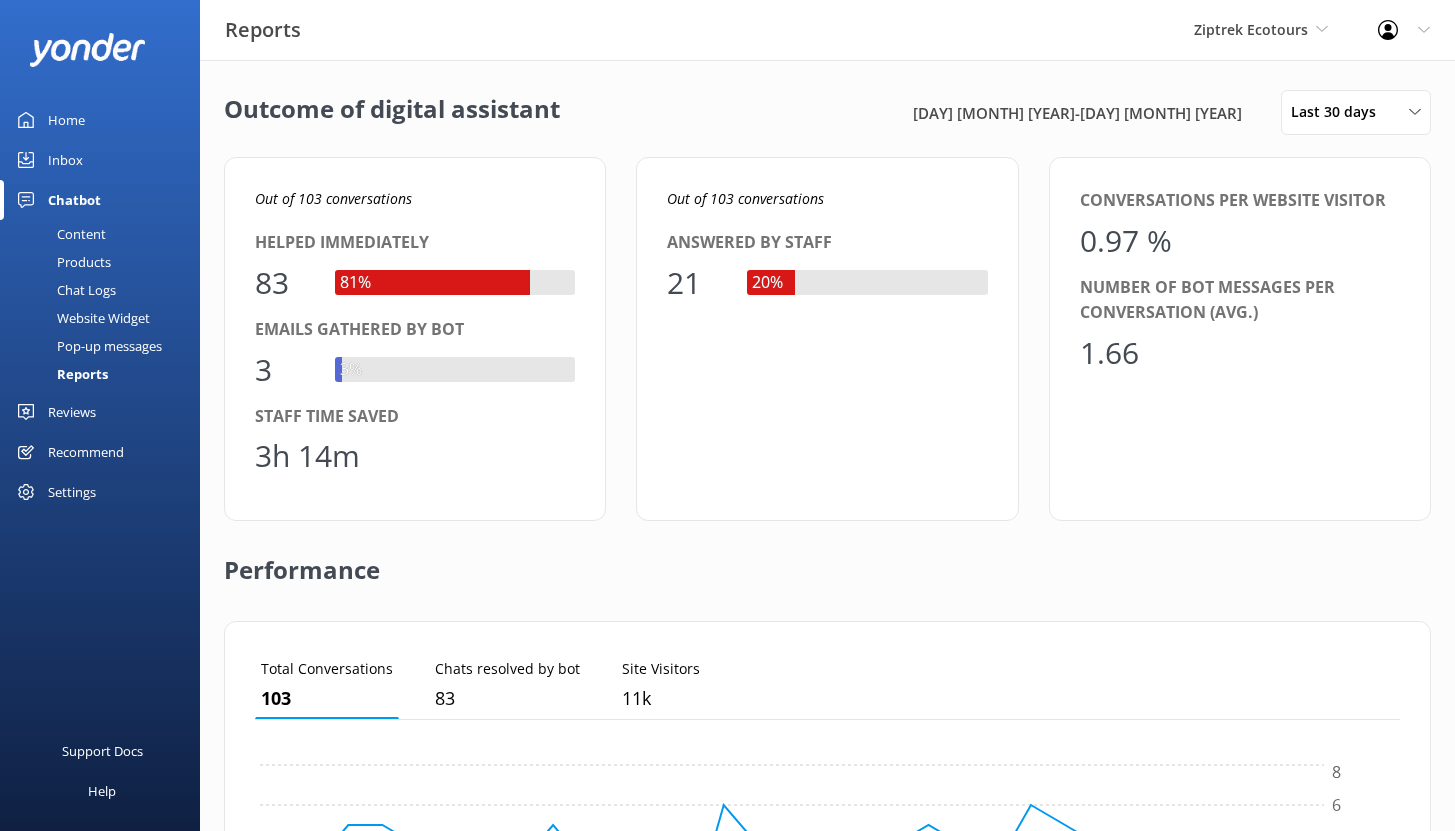 click on "3h 14m" at bounding box center [307, 456] 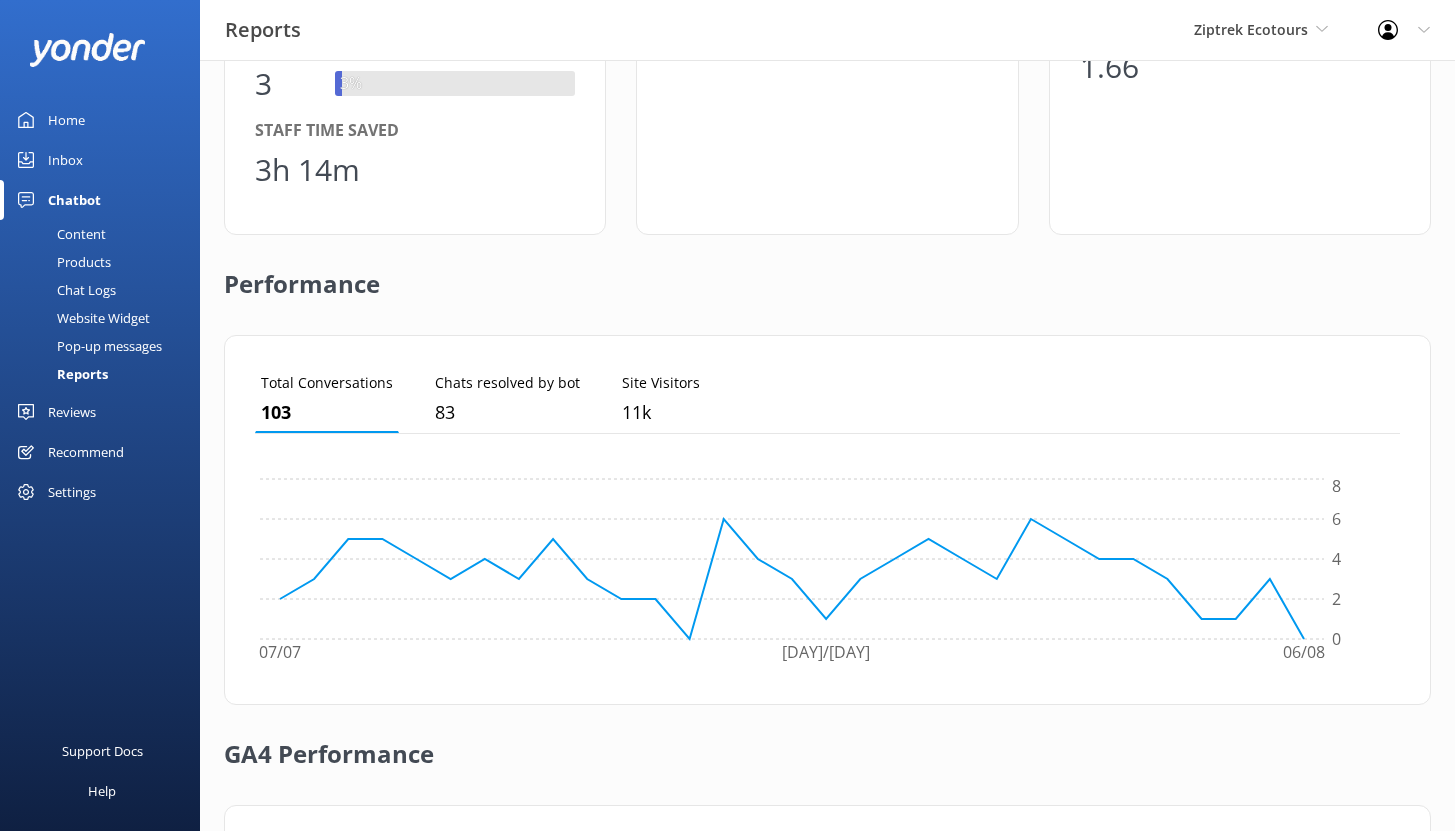 scroll, scrollTop: 563, scrollLeft: 0, axis: vertical 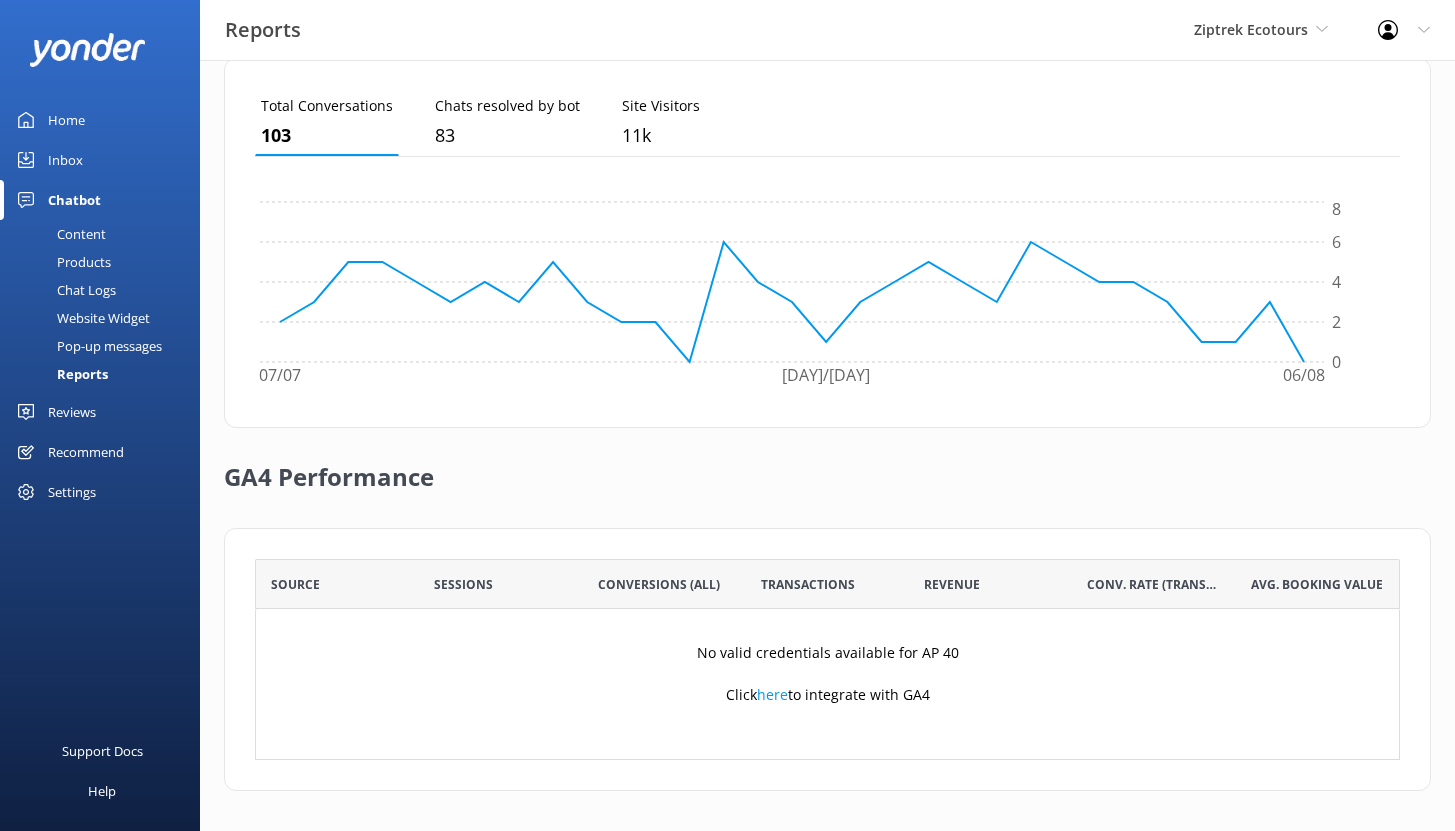 click on "Reviews" at bounding box center [72, 412] 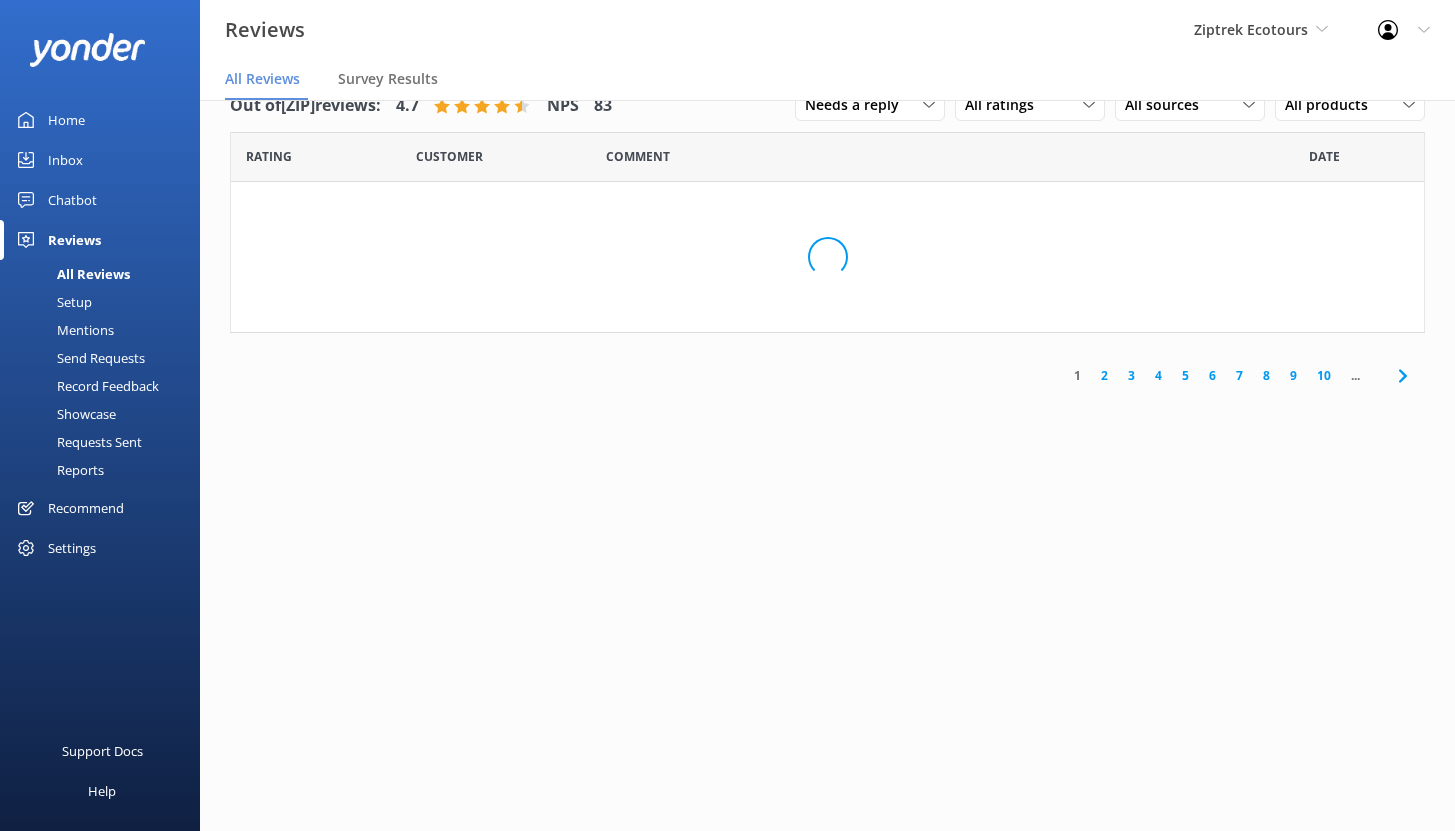 scroll, scrollTop: 40, scrollLeft: 0, axis: vertical 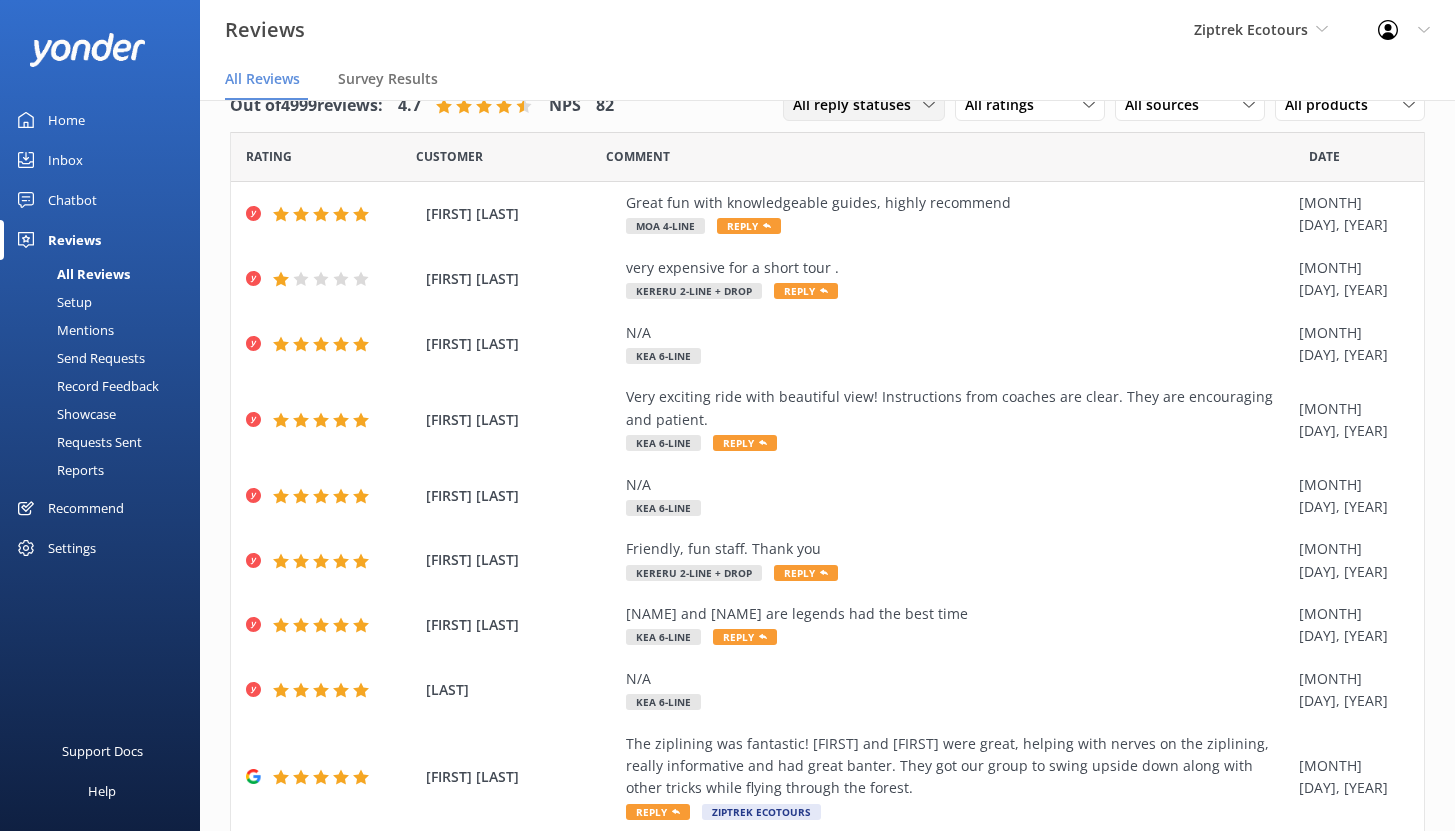 click on "All reply statuses" at bounding box center [858, 105] 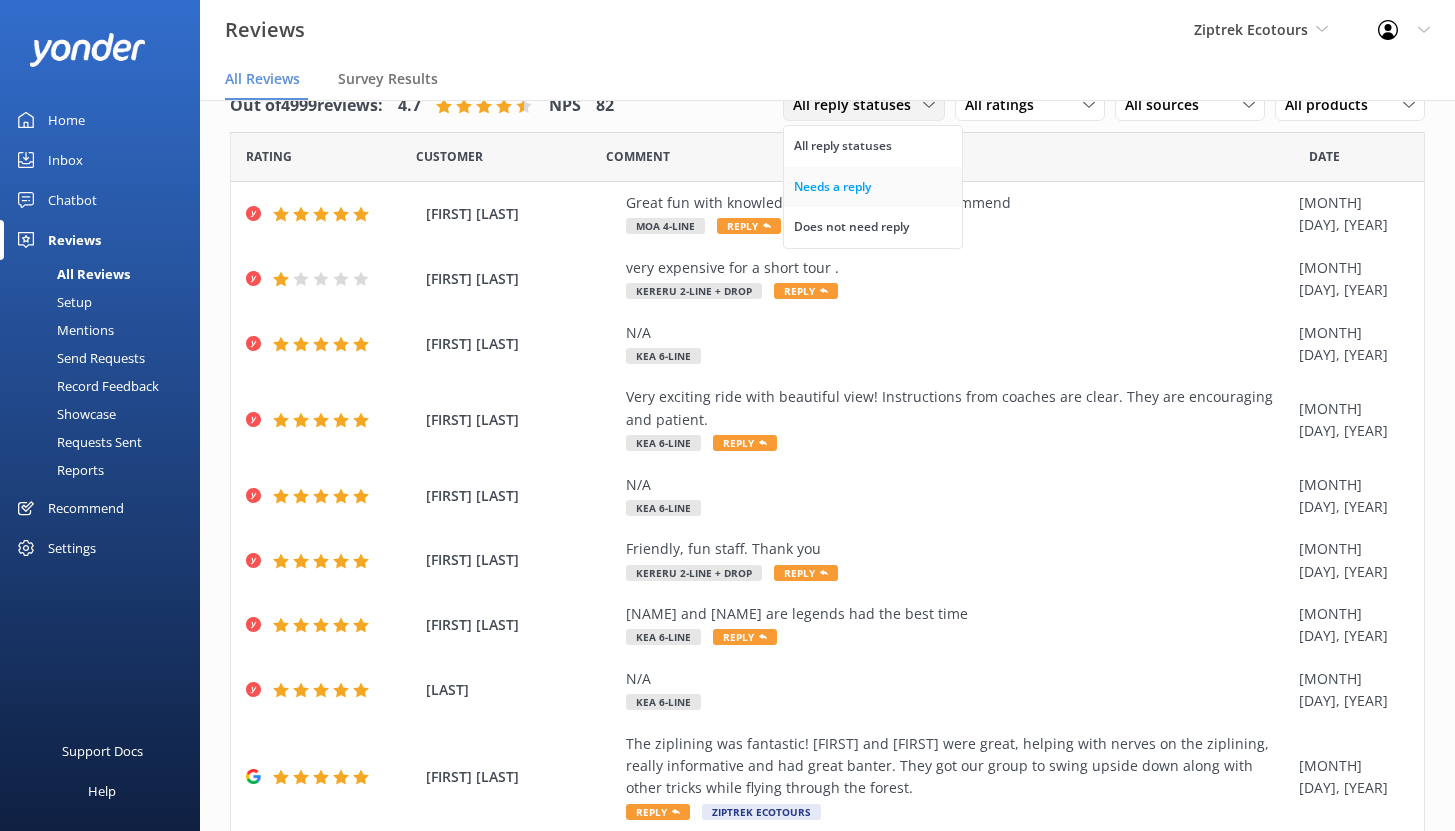 click on "Needs a reply" at bounding box center (832, 187) 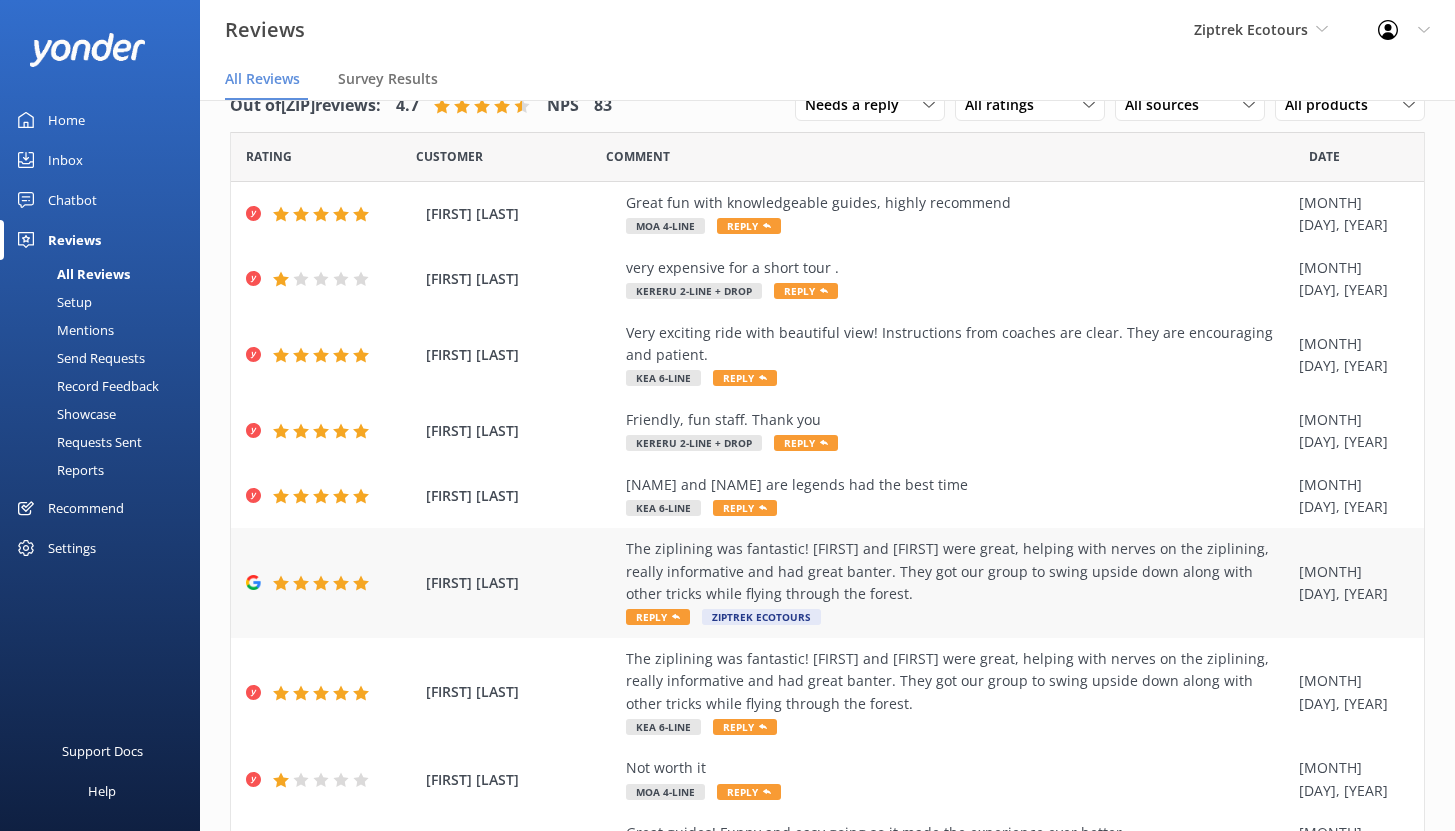 click on "The ziplining was fantastic! [FIRST] and [FIRST] were great, helping with nerves on the ziplining, really informative and had great banter. They got our group to swing upside down along with other tricks while flying through the forest." at bounding box center (957, 571) 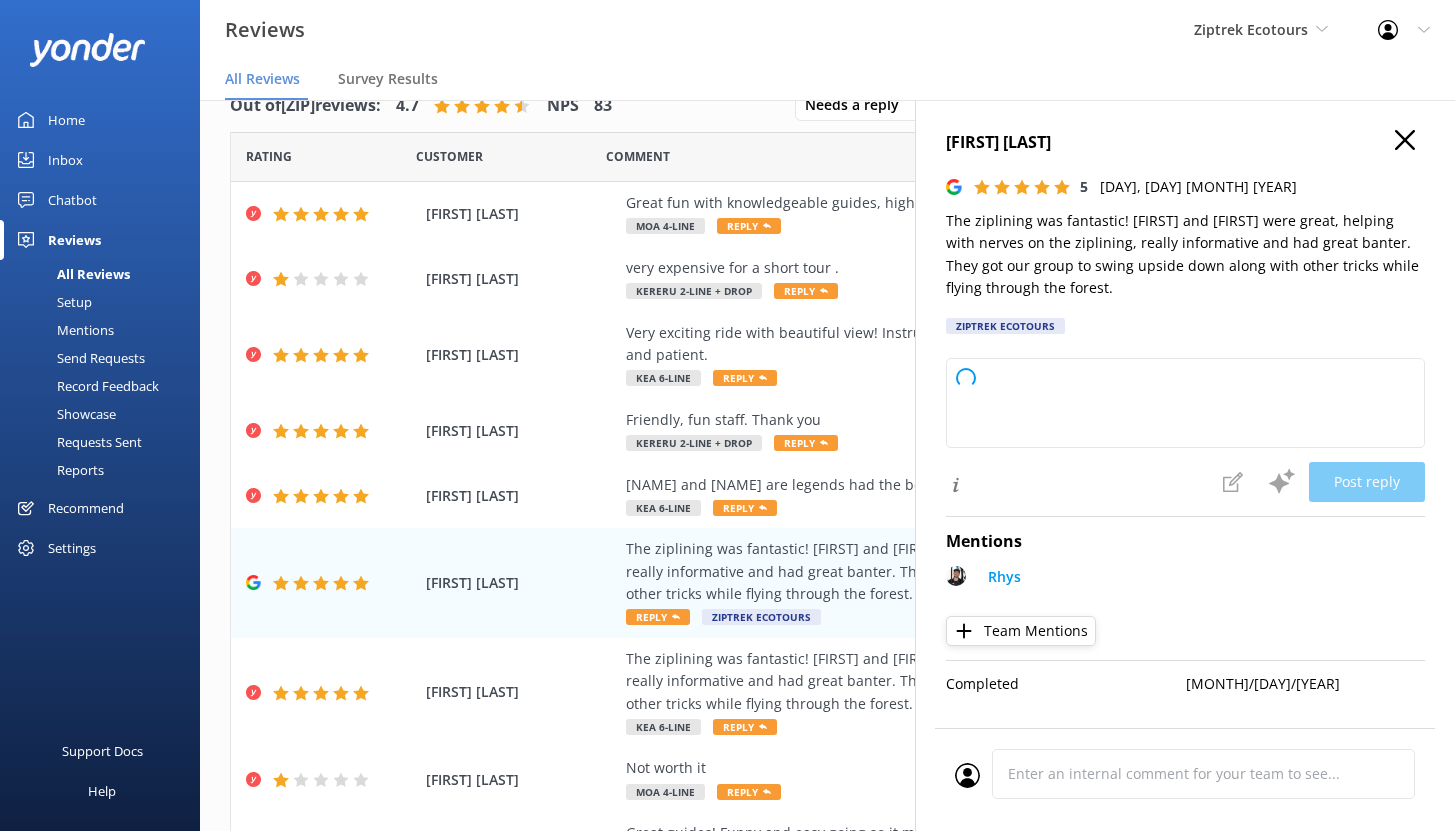 type on "Kia ora,
Thank you so much for your awesome review! We're so glad you had a fantastic time ziplining with [FIRST] and [FIRST]. It sounds like you made the most of your adventure and had a blast trying out some new tricks in the forest. We hope to see you back for more fun soon!
-The Ziptrek Team" 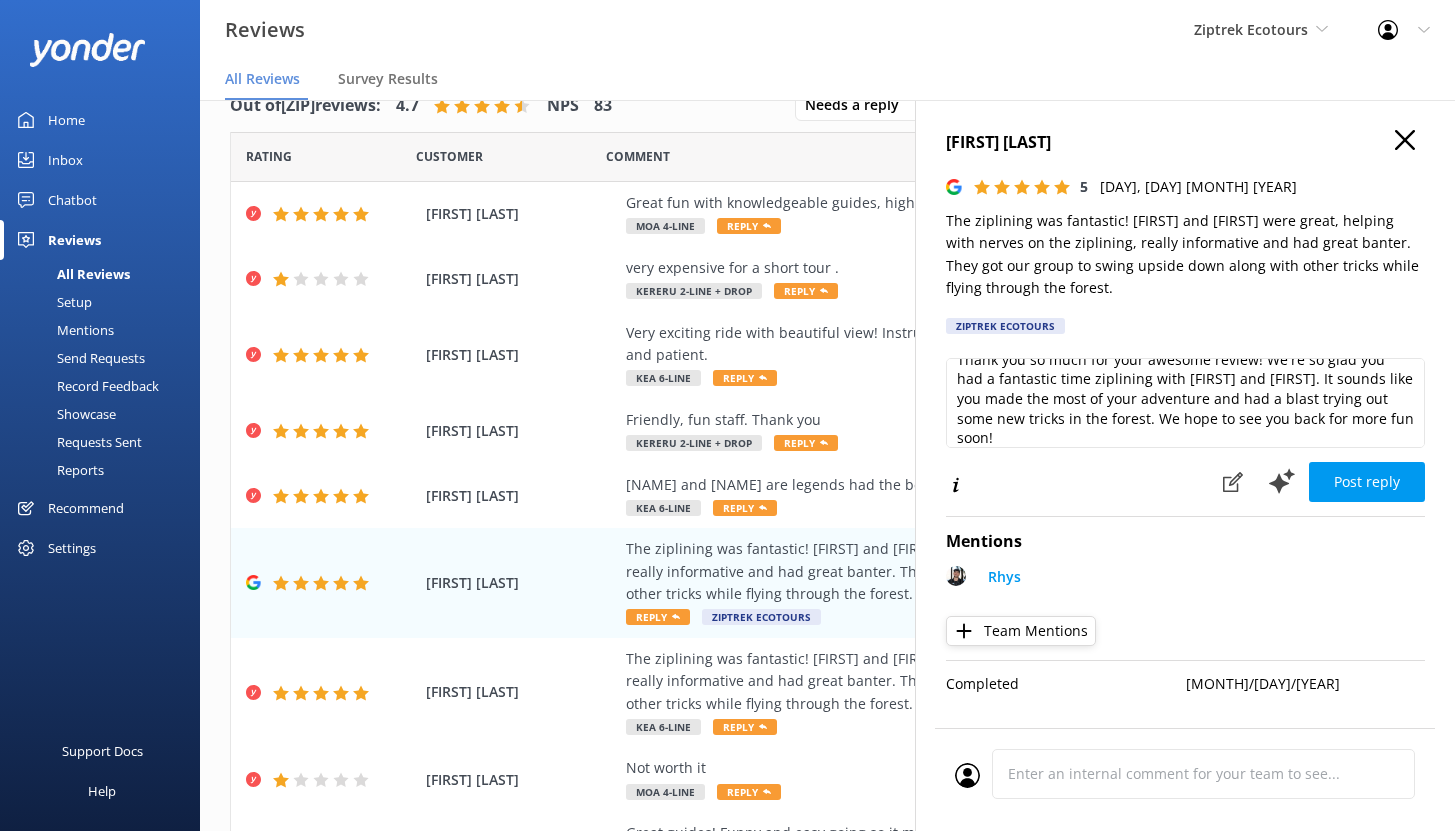 scroll, scrollTop: 56, scrollLeft: 0, axis: vertical 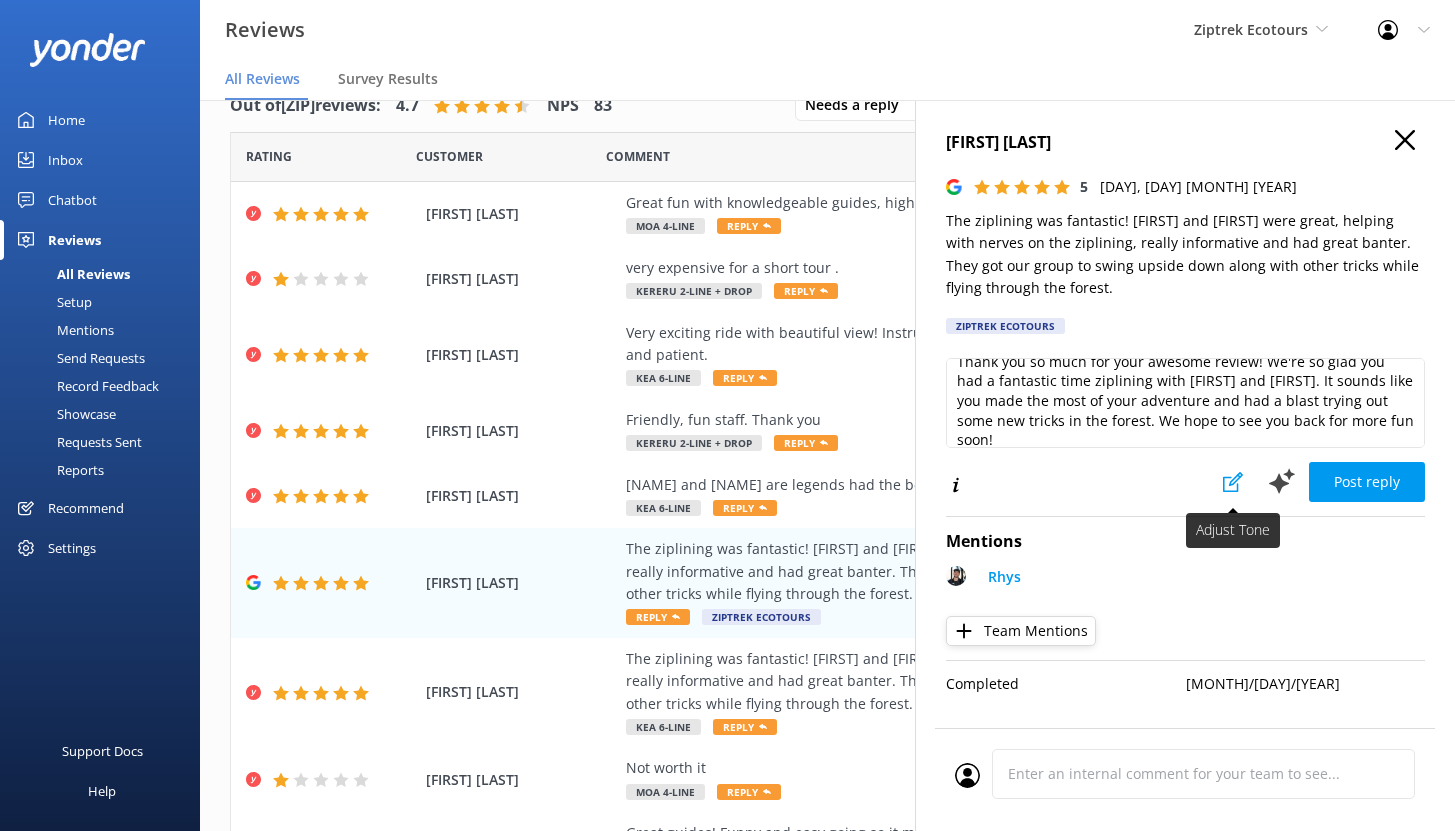 click 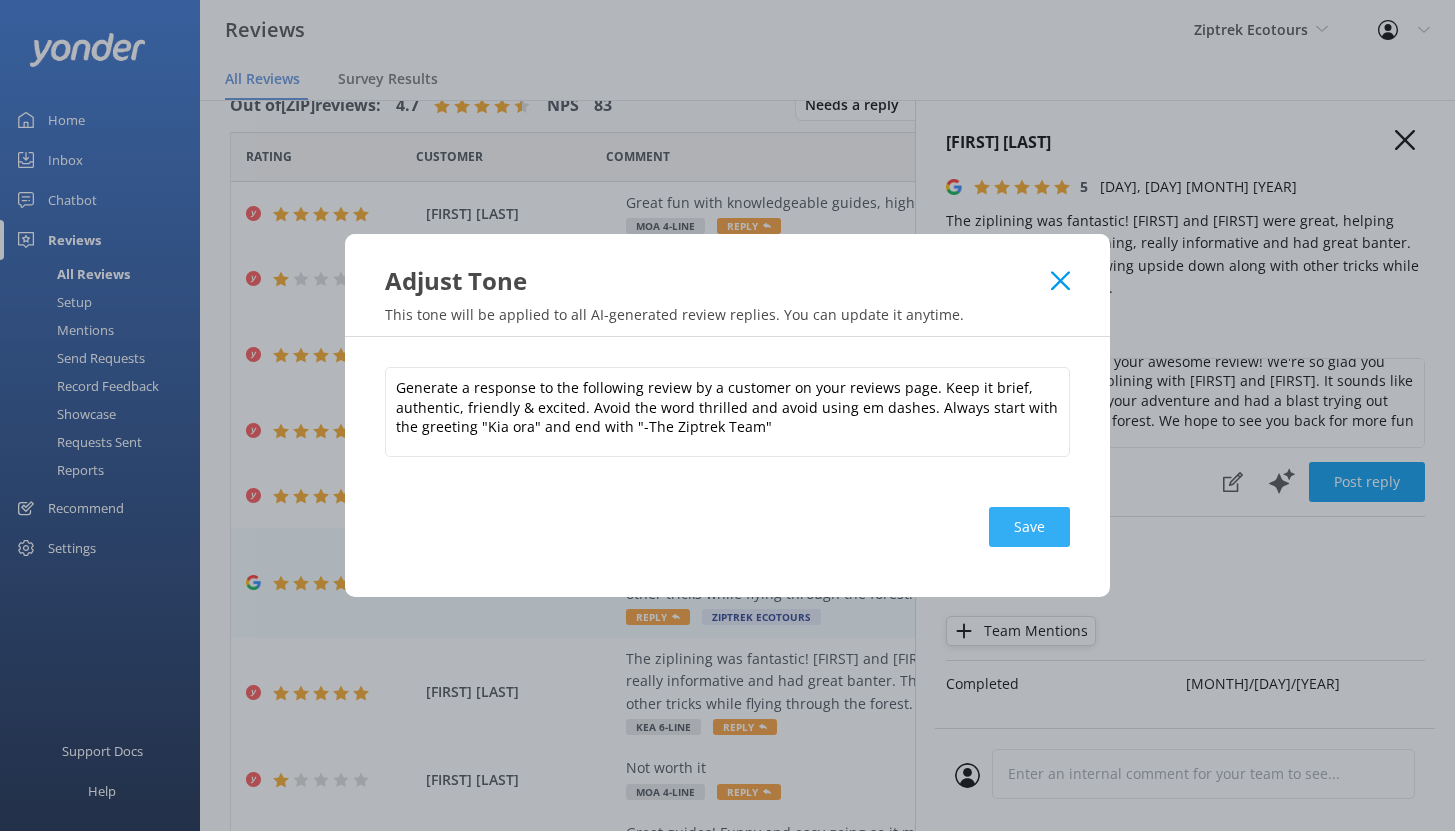 click on "Save" at bounding box center (1029, 527) 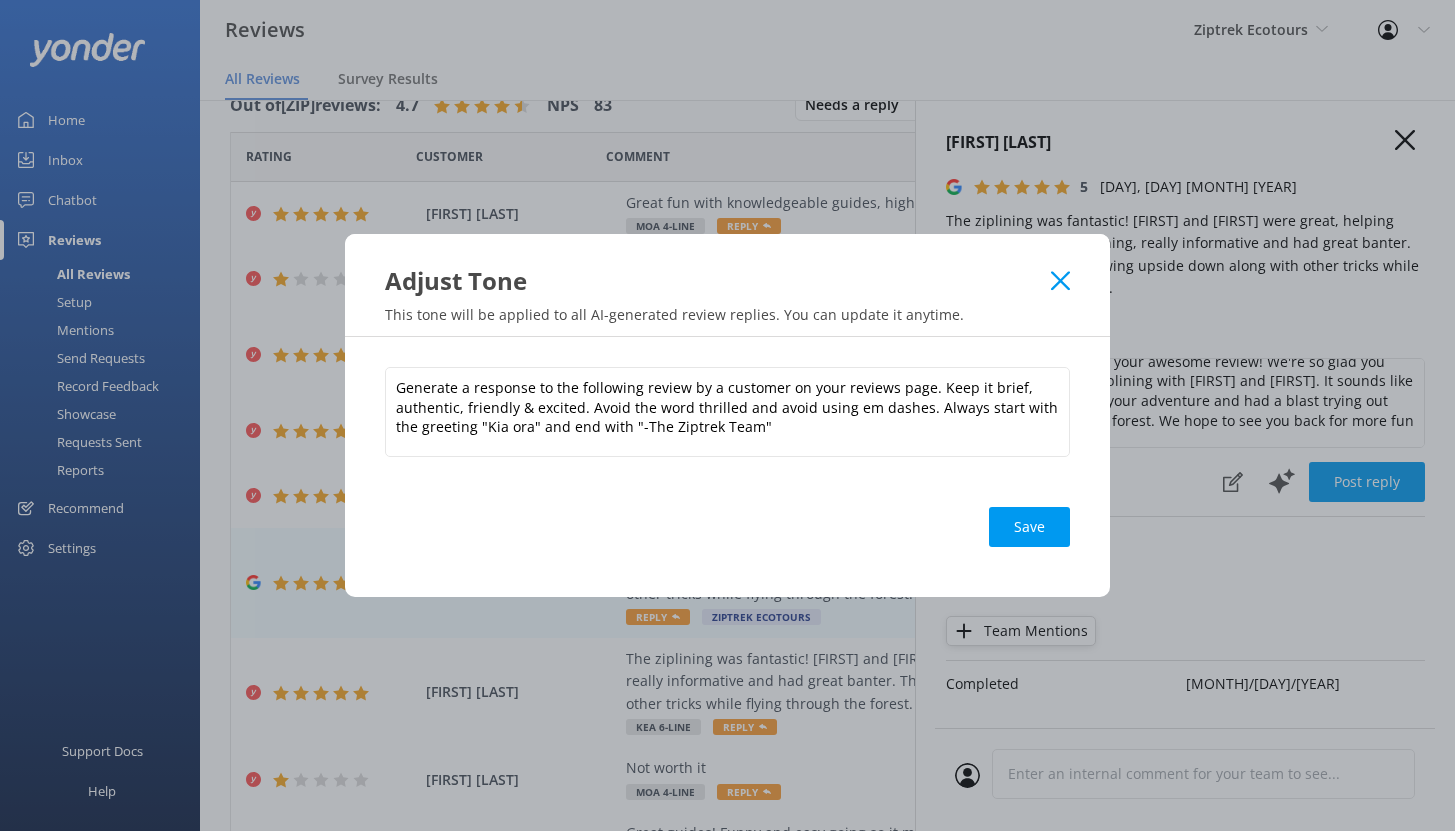type 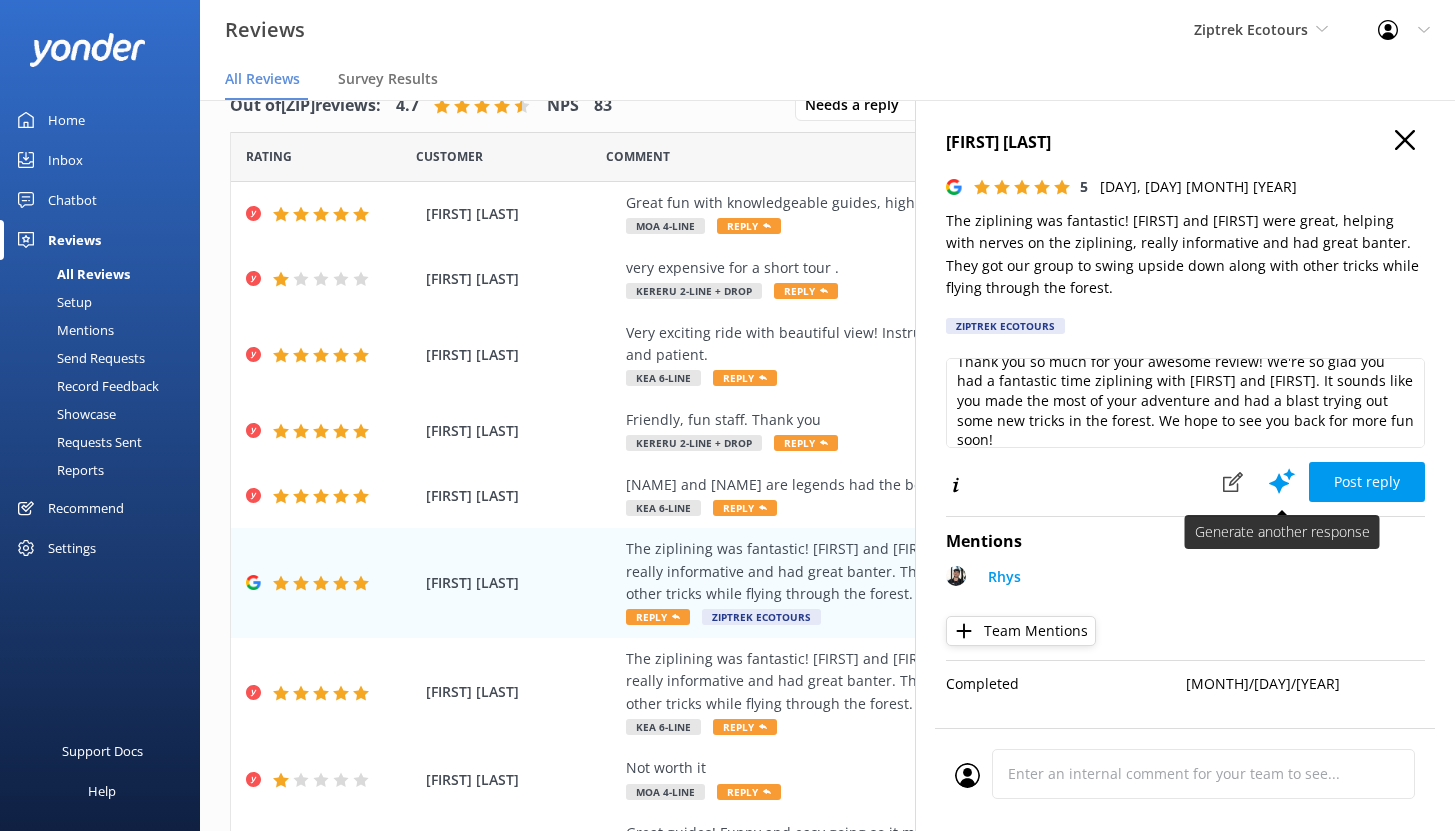 click 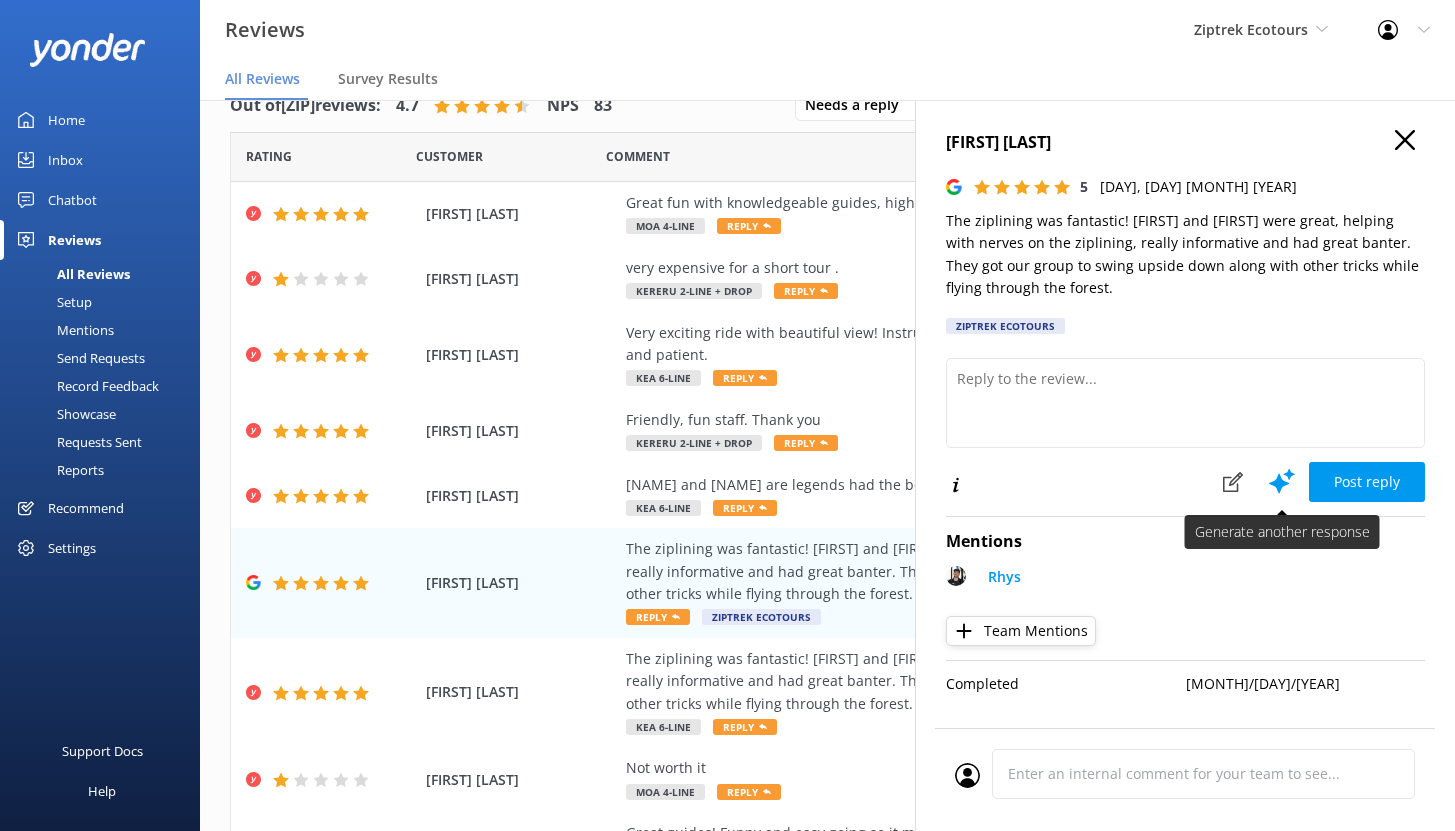 scroll, scrollTop: 0, scrollLeft: 0, axis: both 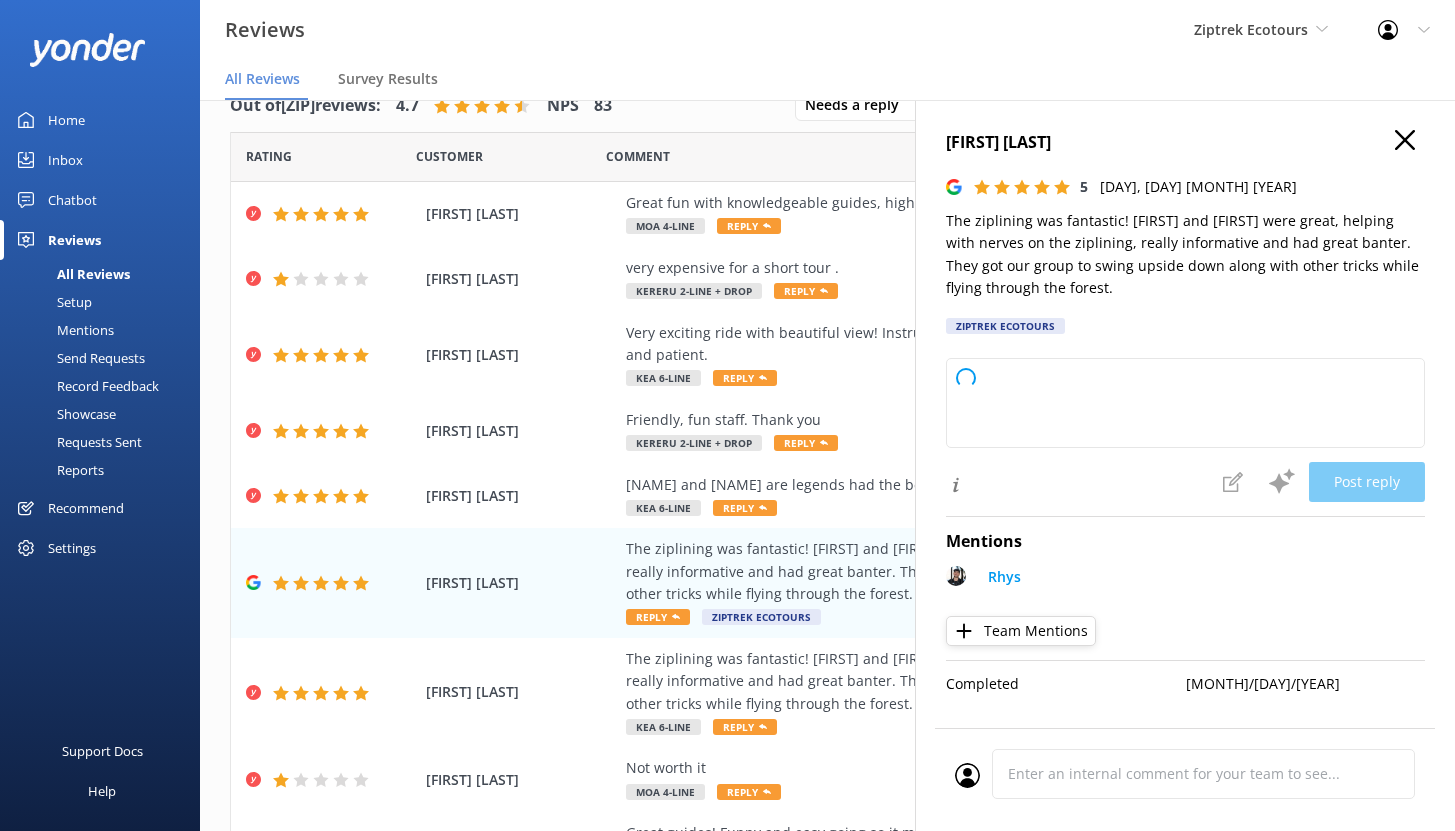 type on "Kia ora,
Thank you so much for your awesome feedback! We're so glad you had a fantastic time ziplining with [FIRST] and [FIRST]. It sounds like you really made the most of the adventure and had a blast with the tricks. We hope to see you soaring through the forest with us again soon!
-The Ziptrek Team" 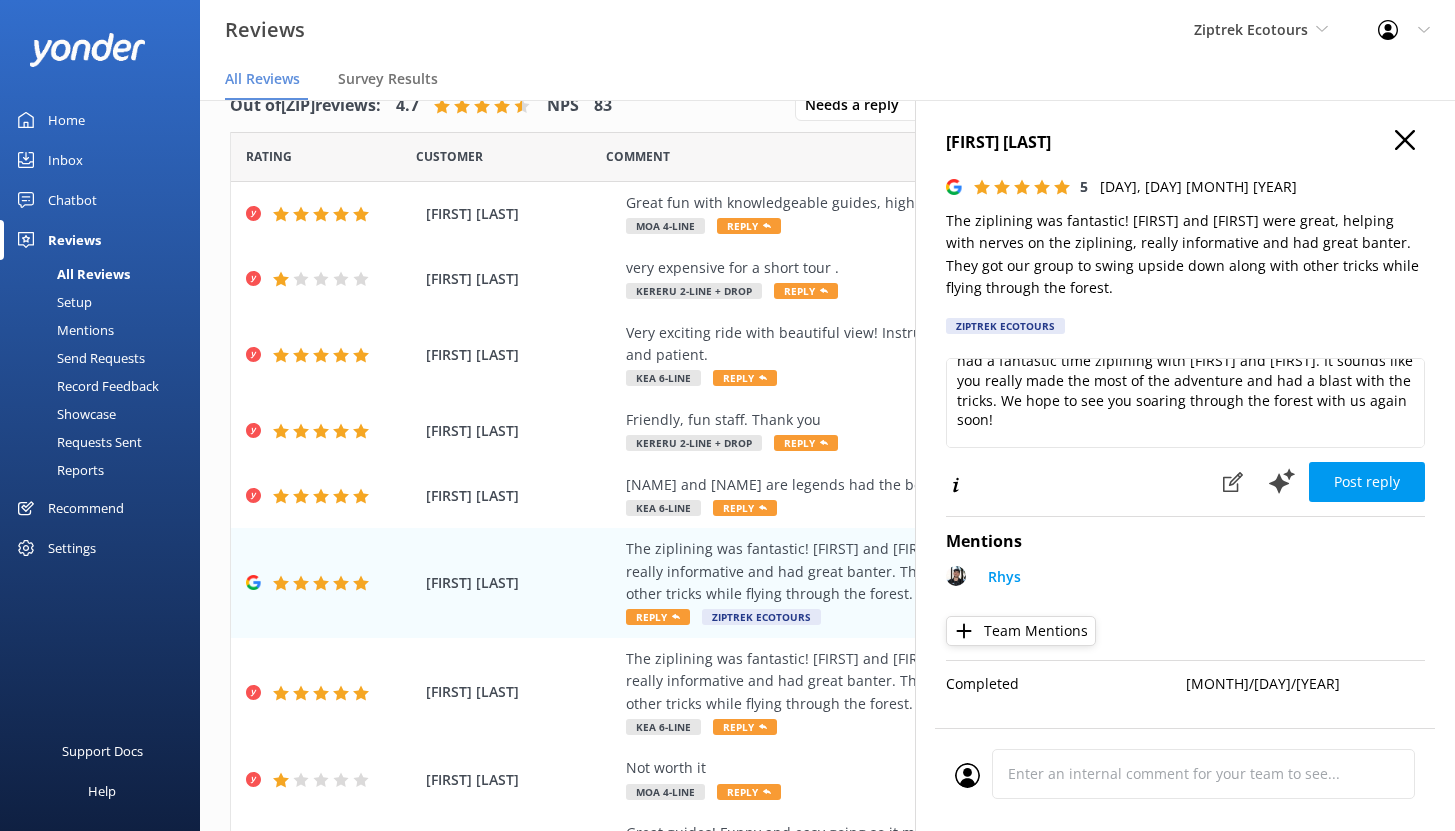 scroll, scrollTop: 108, scrollLeft: 0, axis: vertical 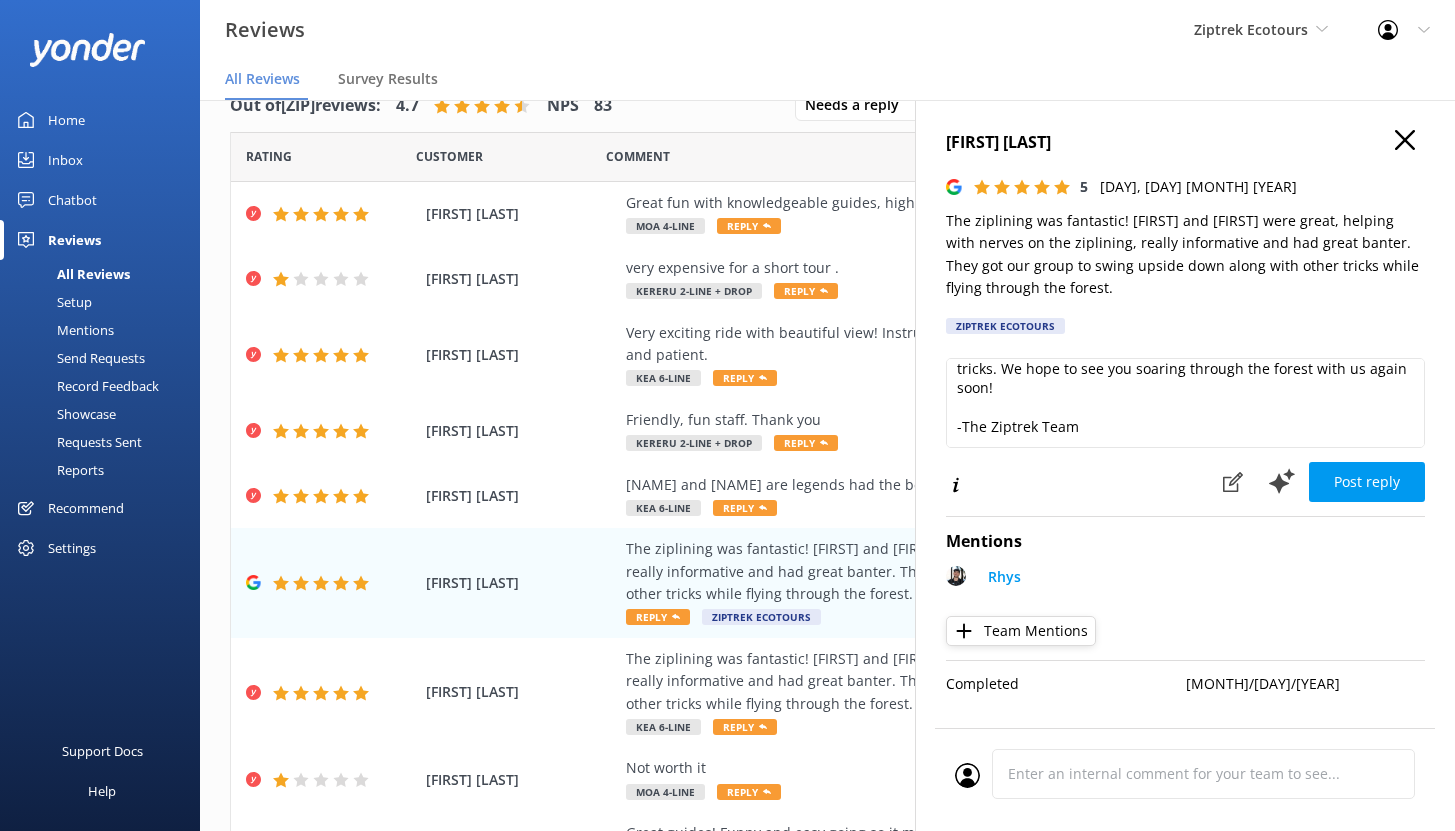 click on "Mentions" at bounding box center [63, 330] 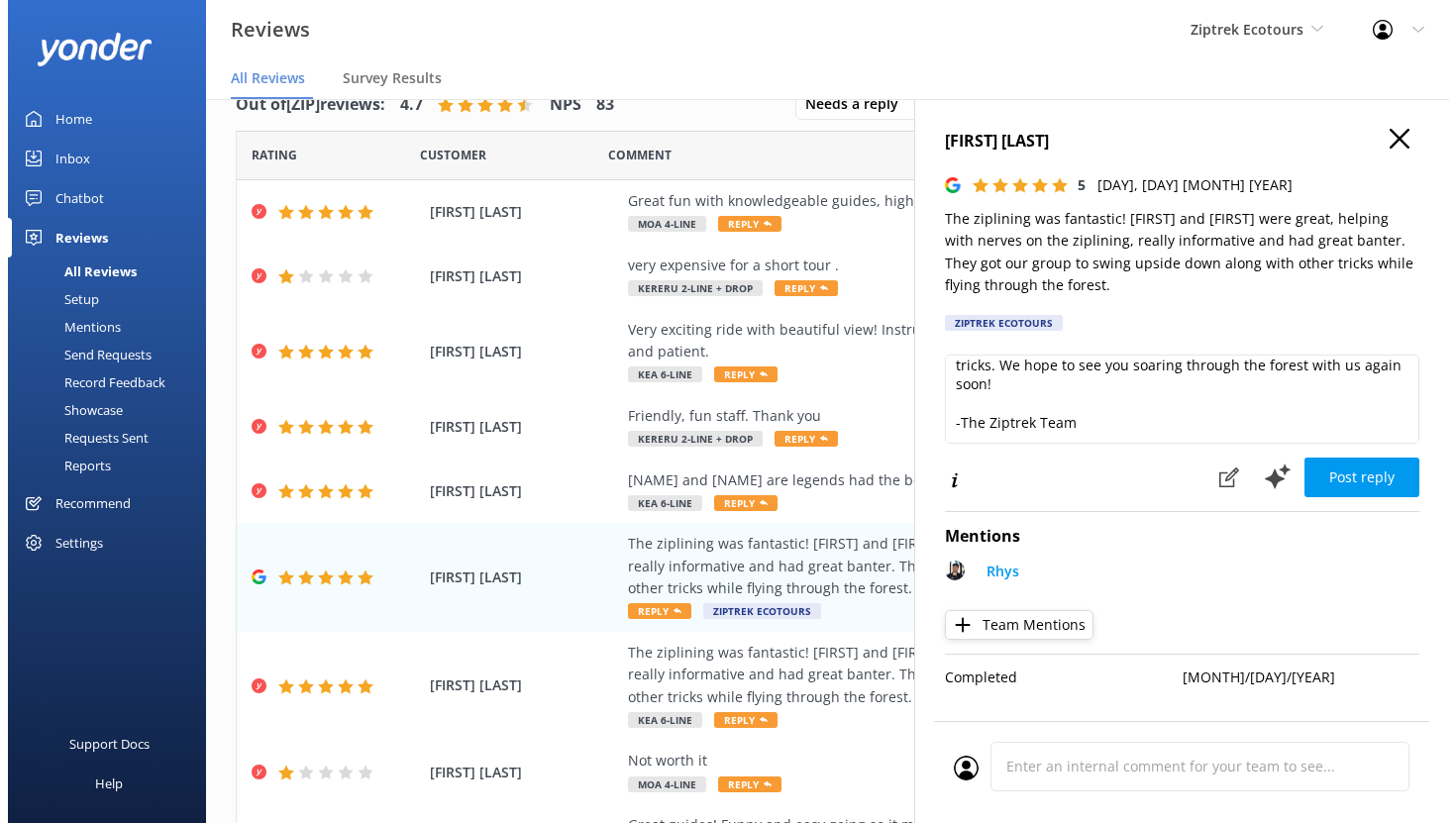 scroll, scrollTop: 0, scrollLeft: 0, axis: both 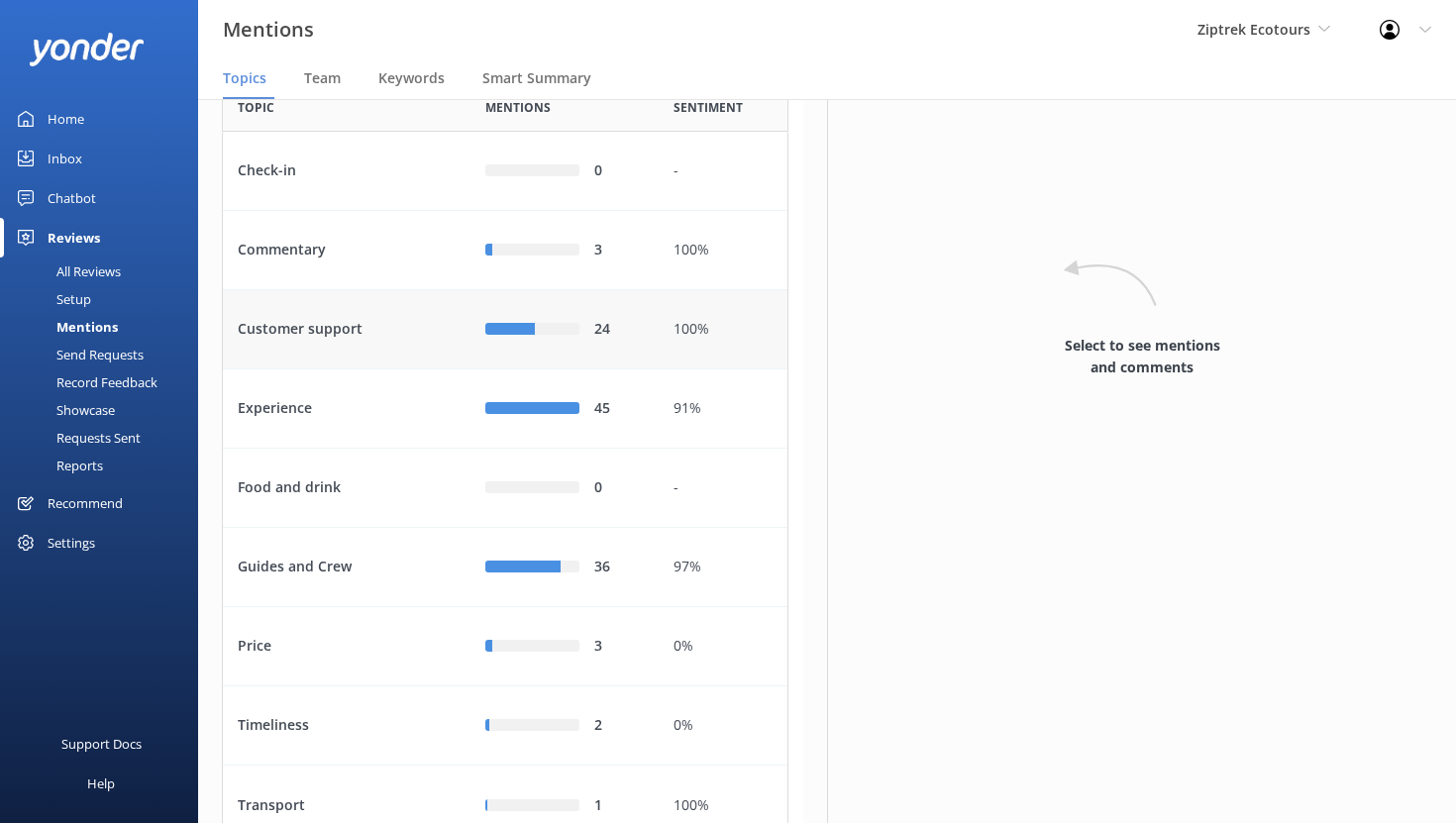 click on "Customer support" at bounding box center [347, 330] 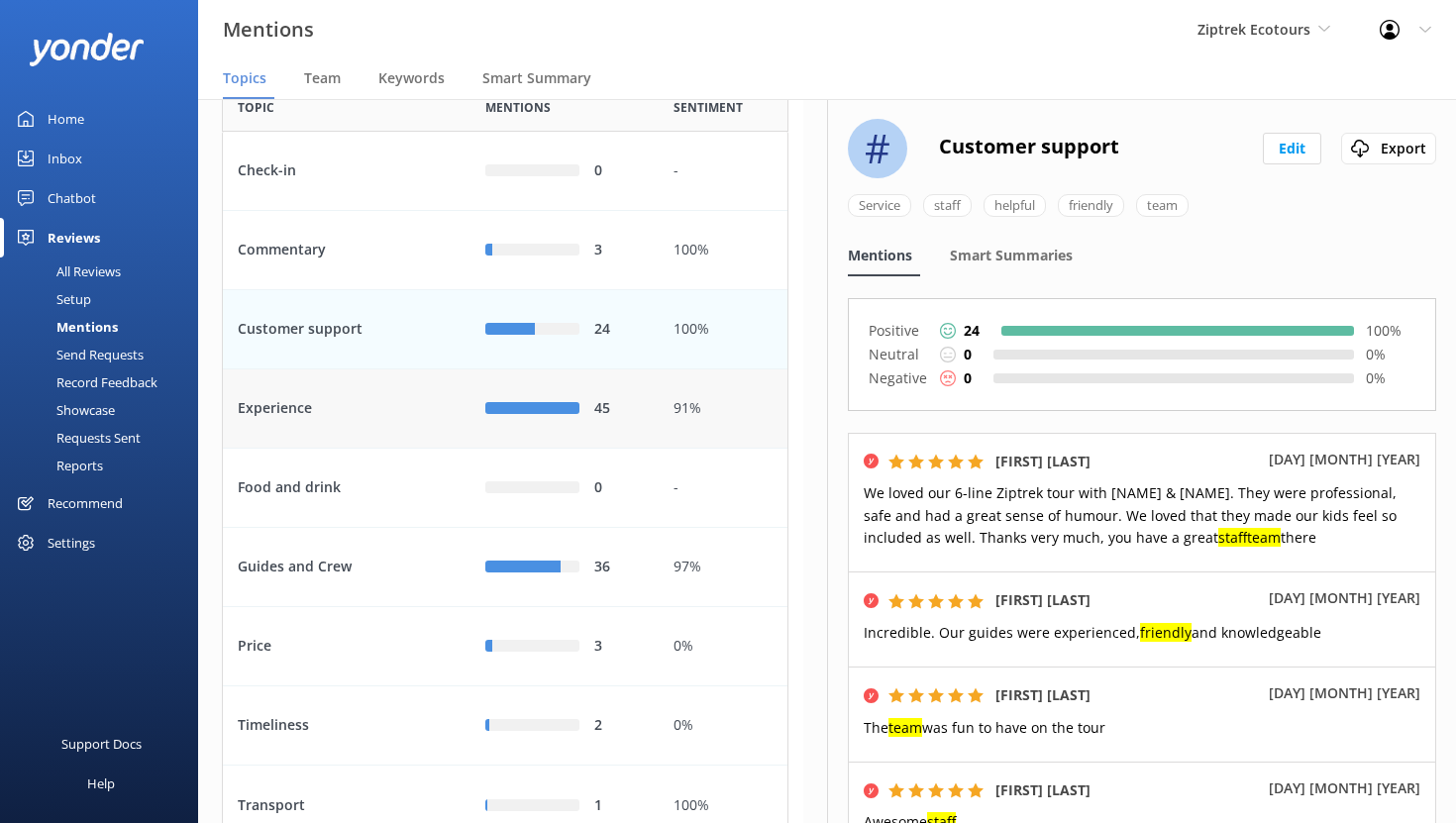 click on "Experience" at bounding box center (347, 409) 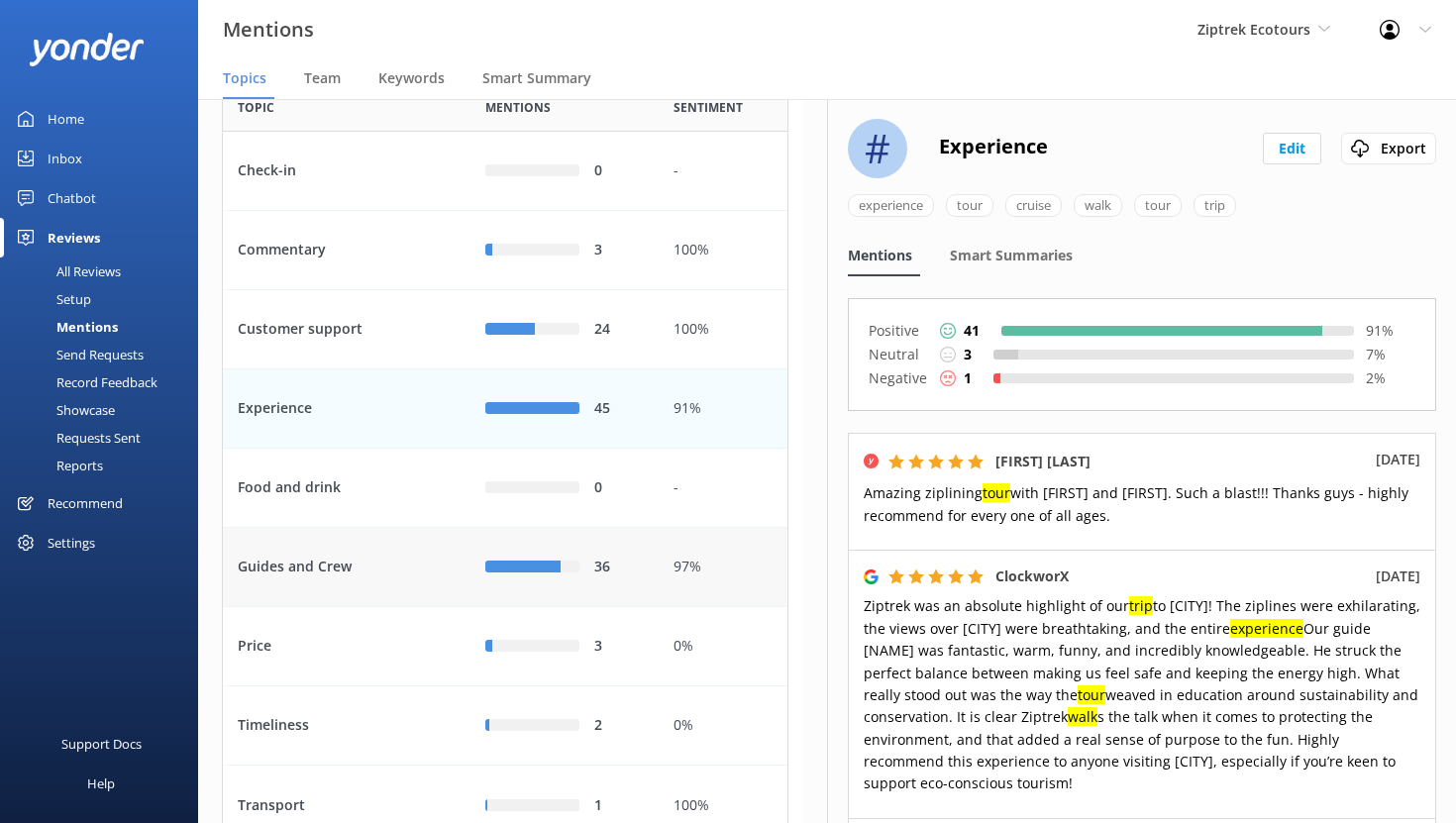 click on "Guides and Crew" at bounding box center [347, 567] 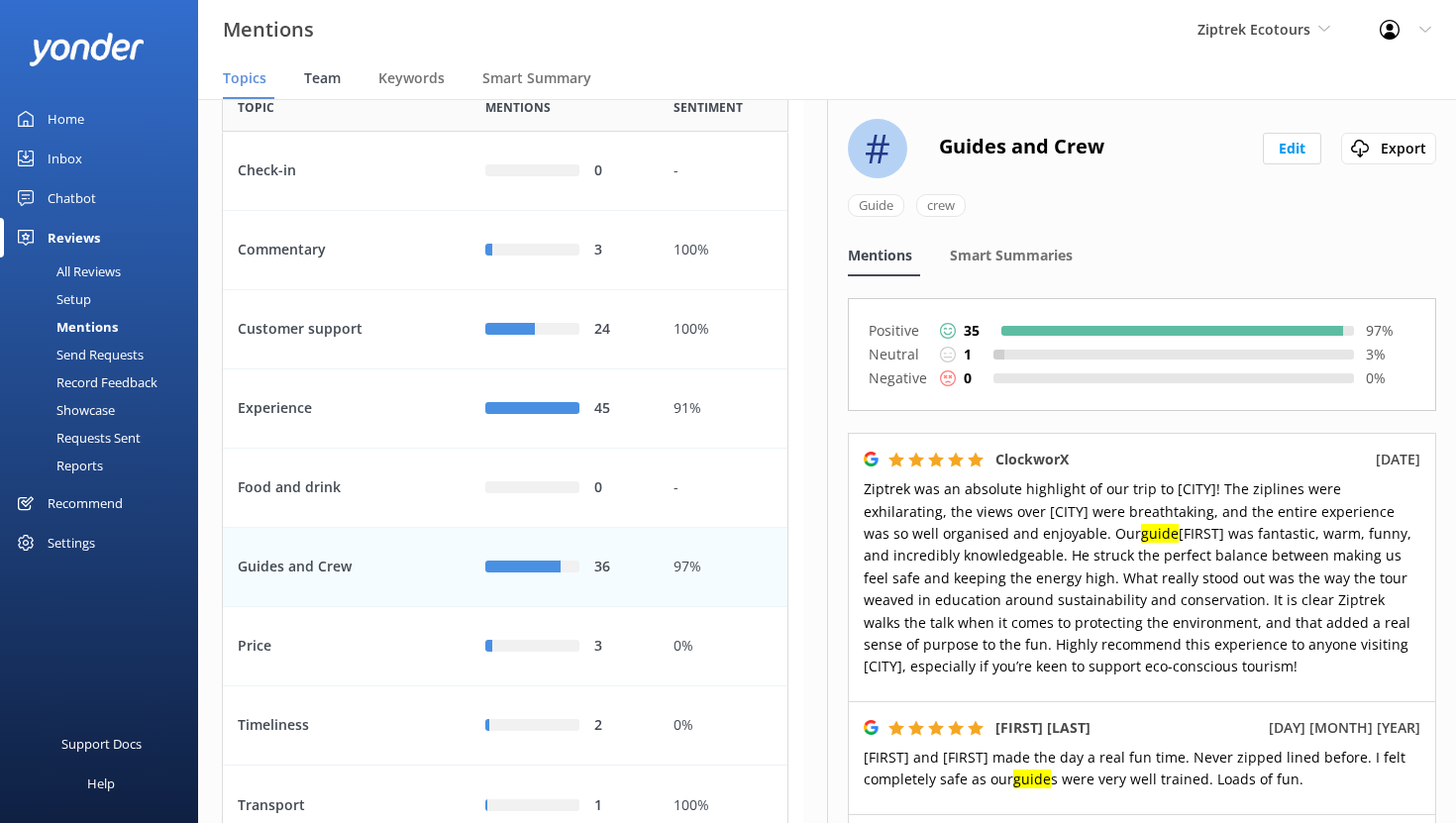 click on "Team" at bounding box center [322, 78] 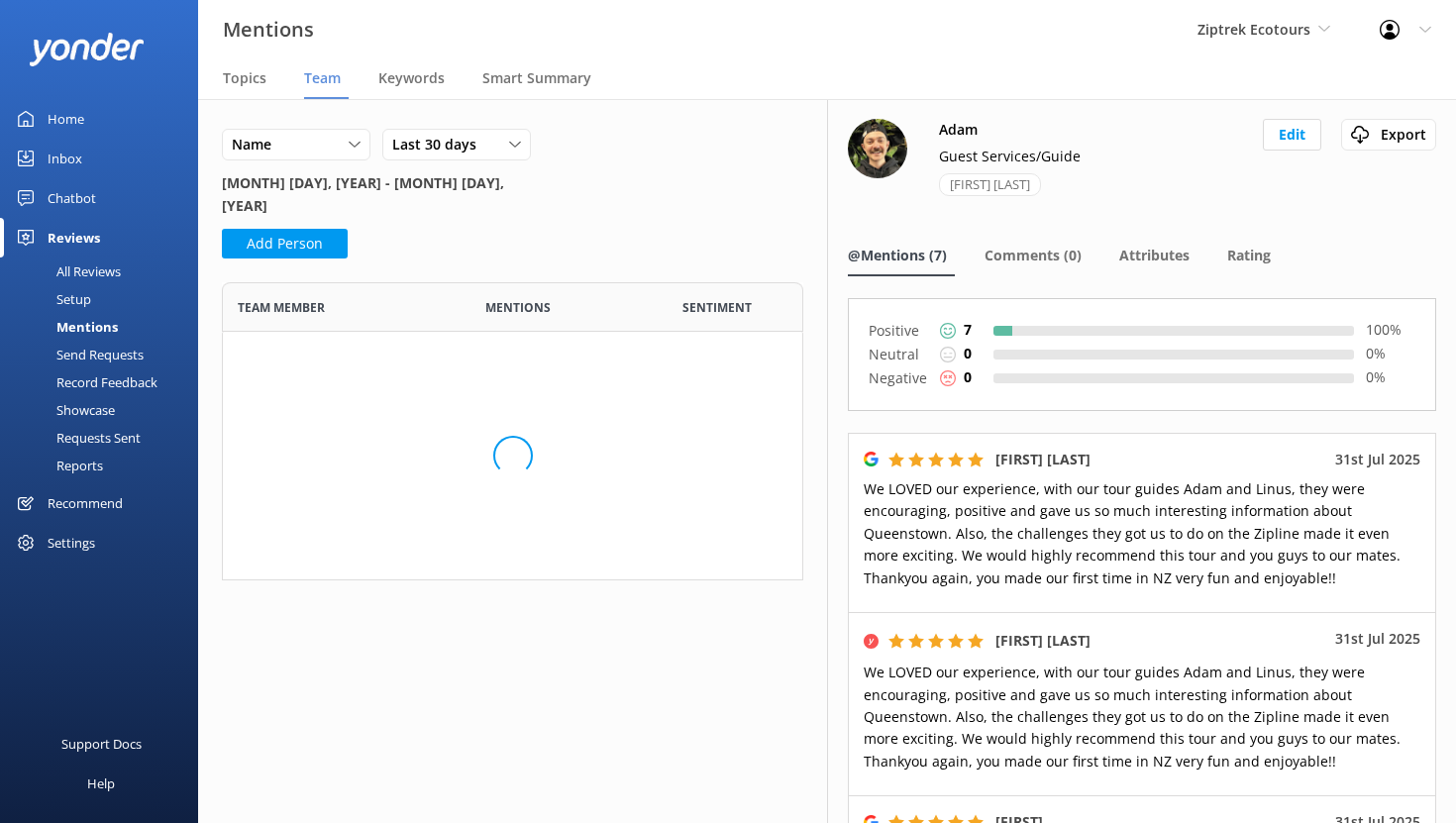 scroll, scrollTop: 16, scrollLeft: 16, axis: both 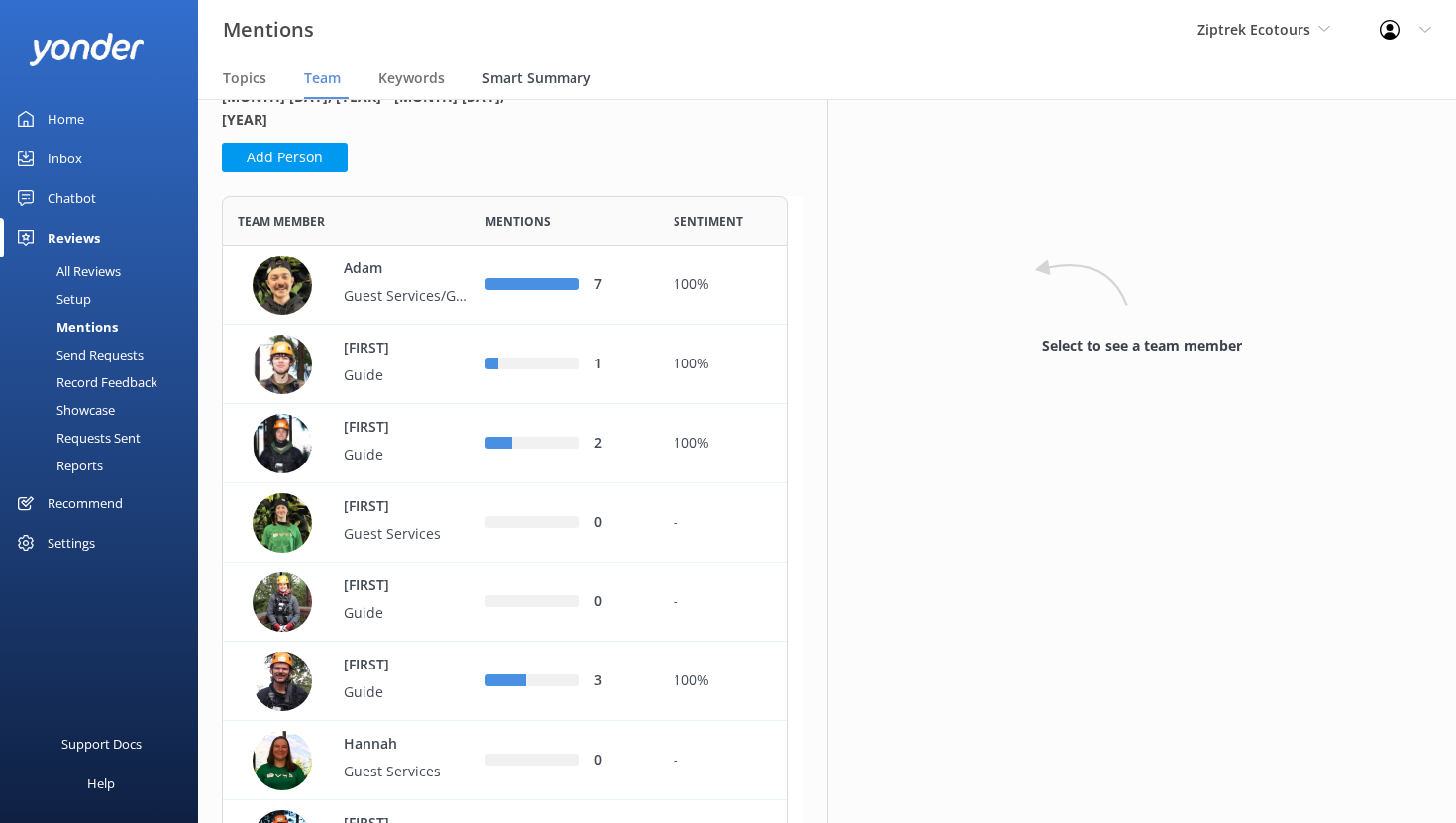 click on "Smart Summary" at bounding box center [537, 78] 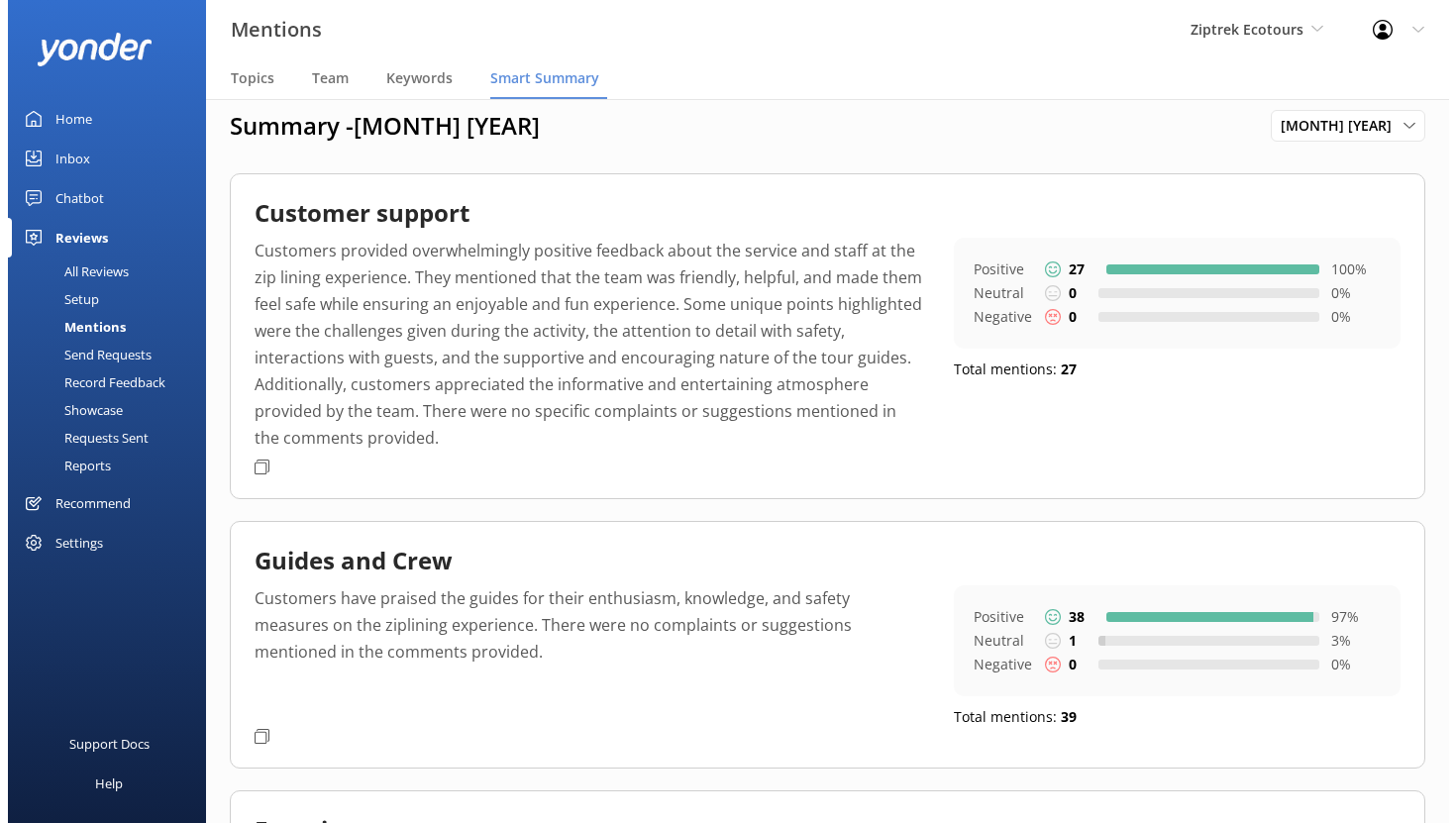 scroll, scrollTop: 0, scrollLeft: 0, axis: both 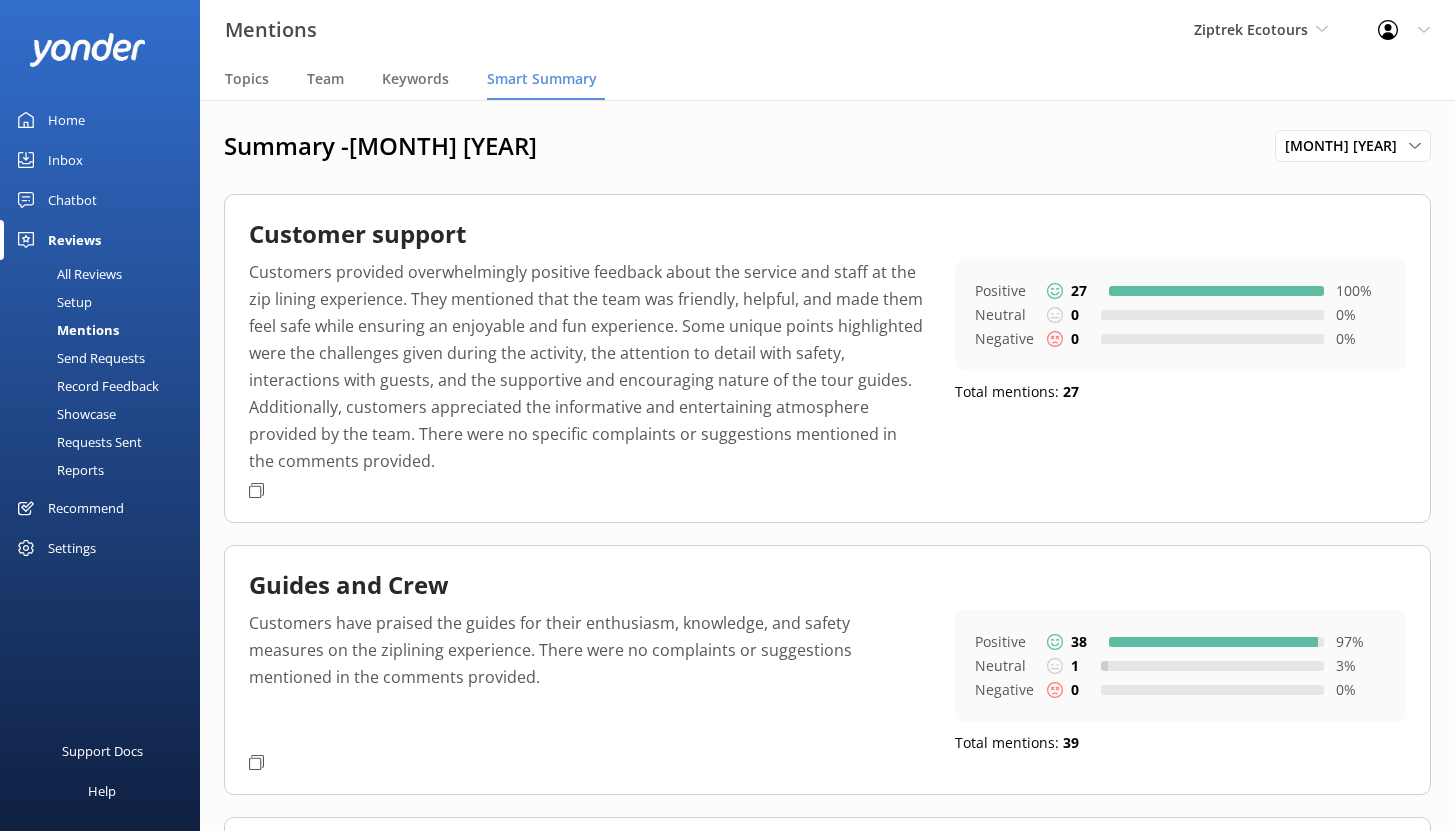 click on "Setup" at bounding box center [52, 302] 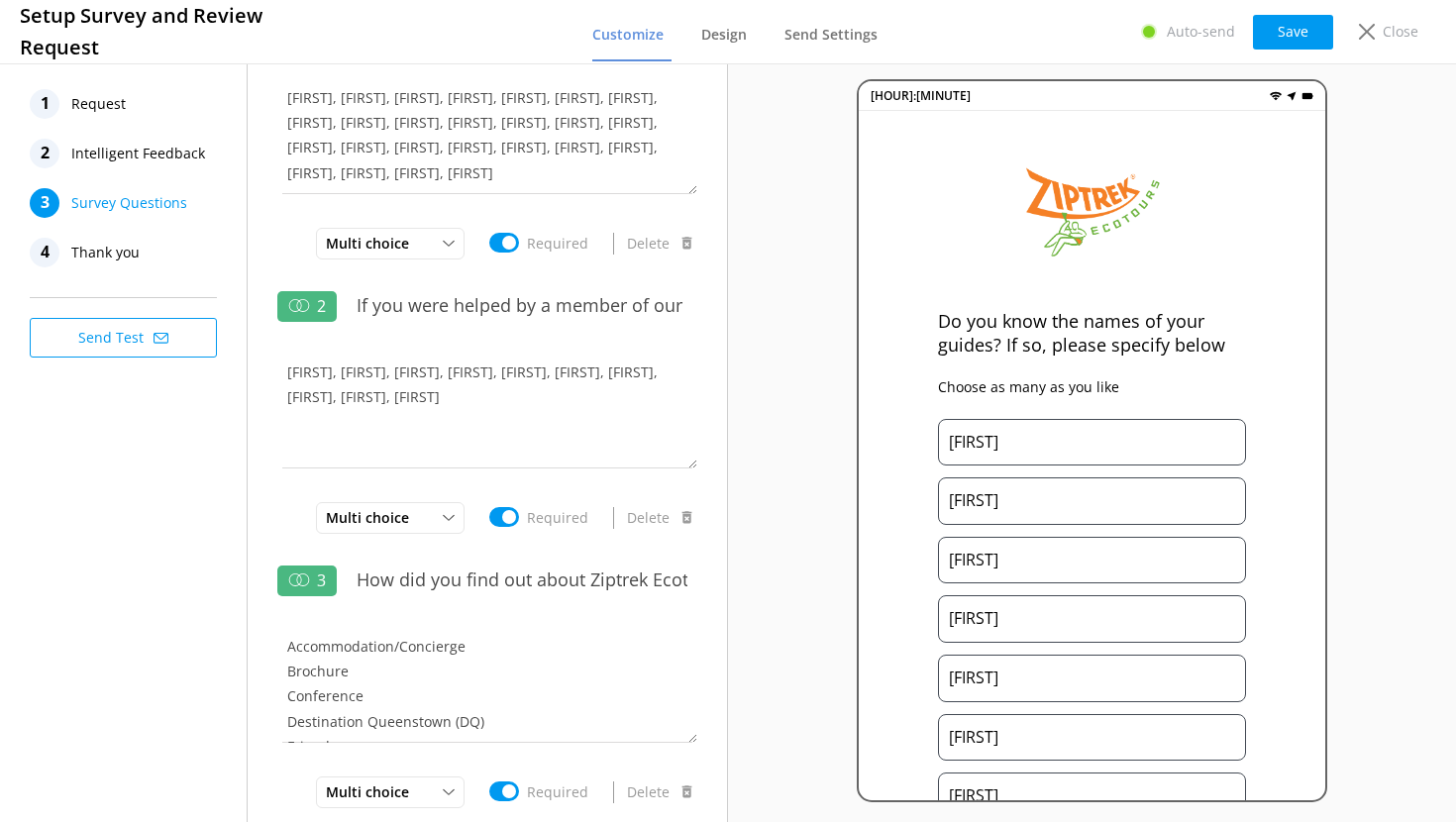 scroll, scrollTop: 348, scrollLeft: 0, axis: vertical 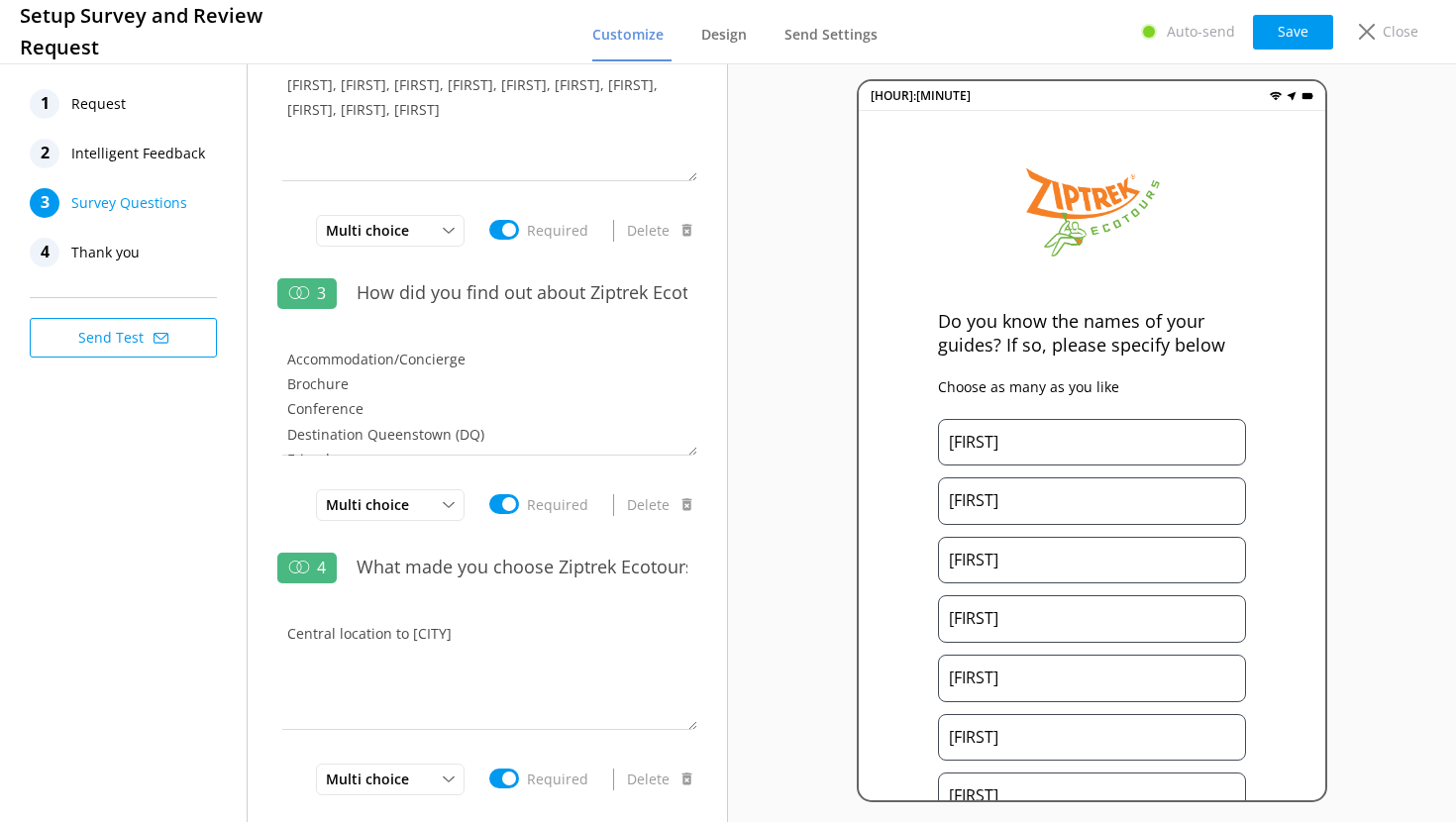 click on "Request" at bounding box center (98, 104) 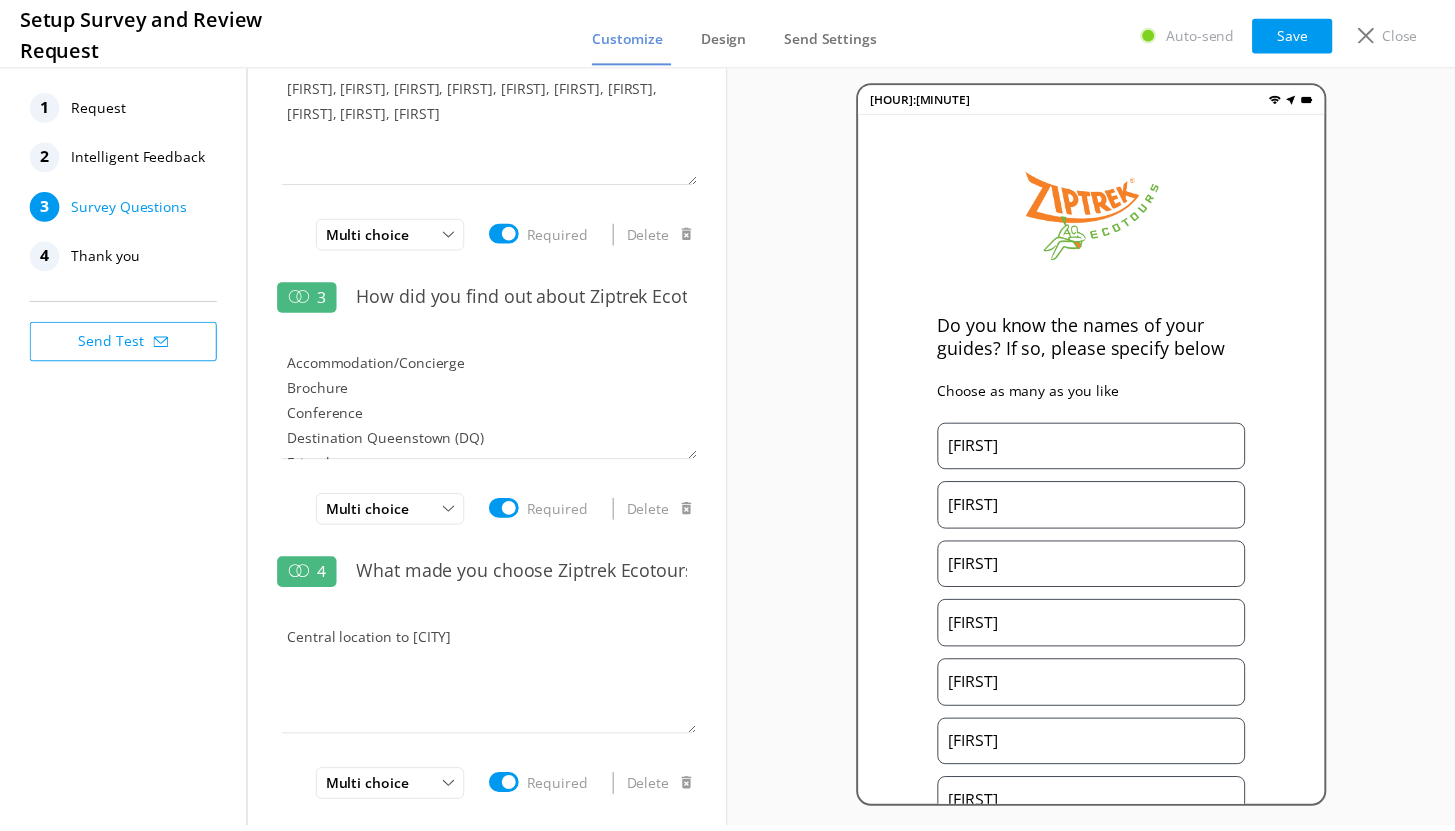 scroll, scrollTop: 0, scrollLeft: 0, axis: both 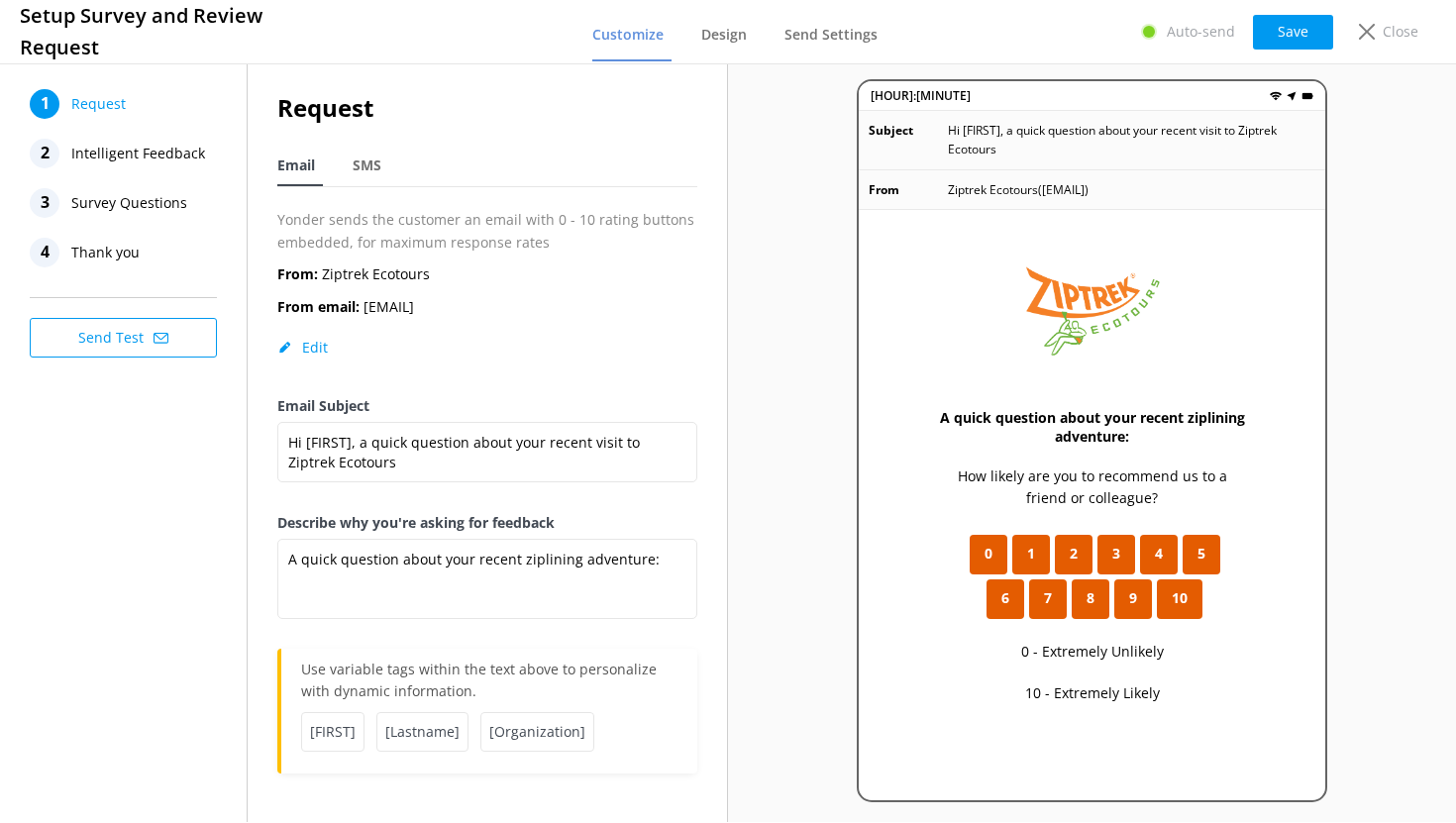 click on "Intelligent Feedback" at bounding box center [138, 154] 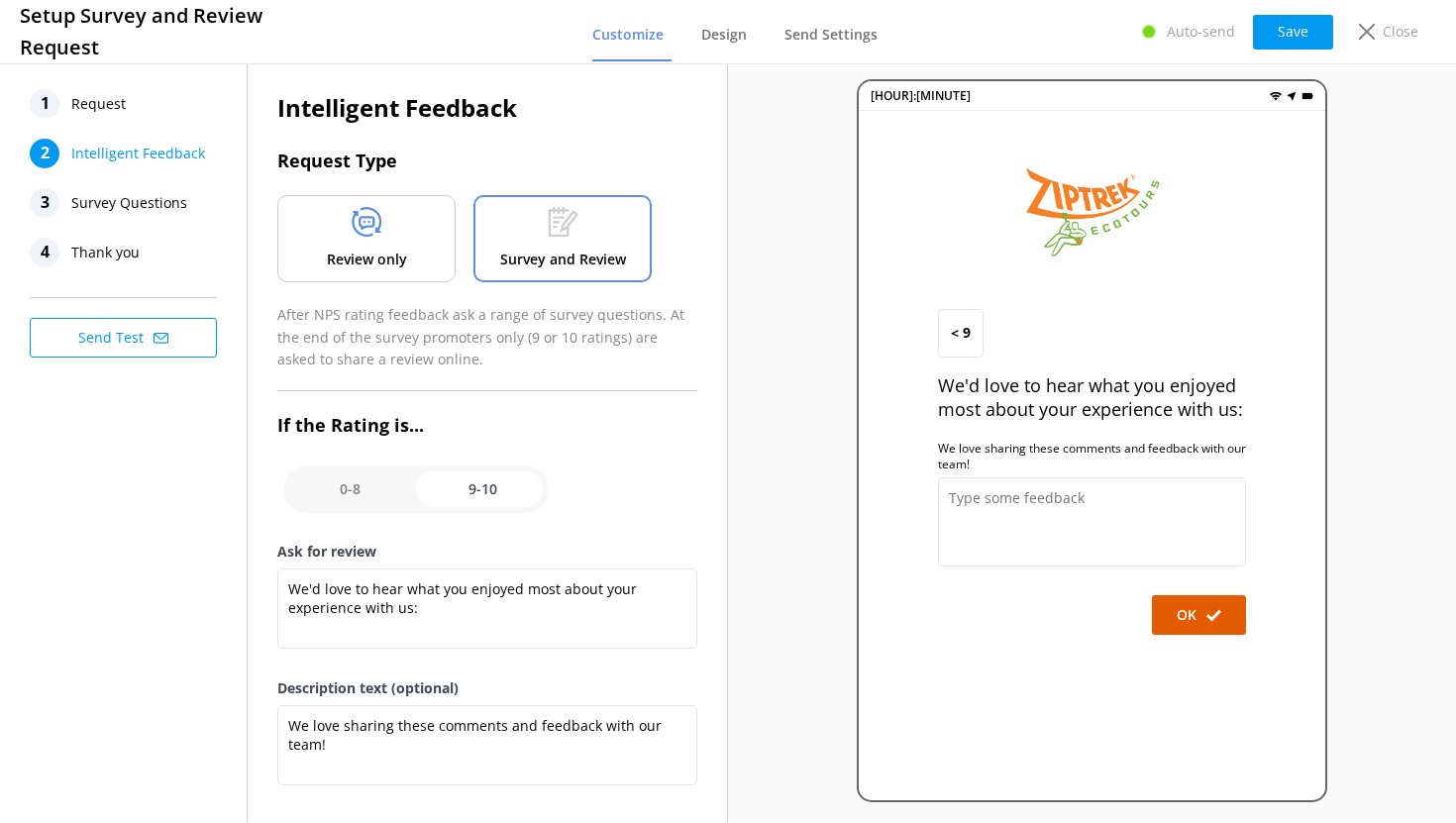 click on "Review only" at bounding box center (366, 259) 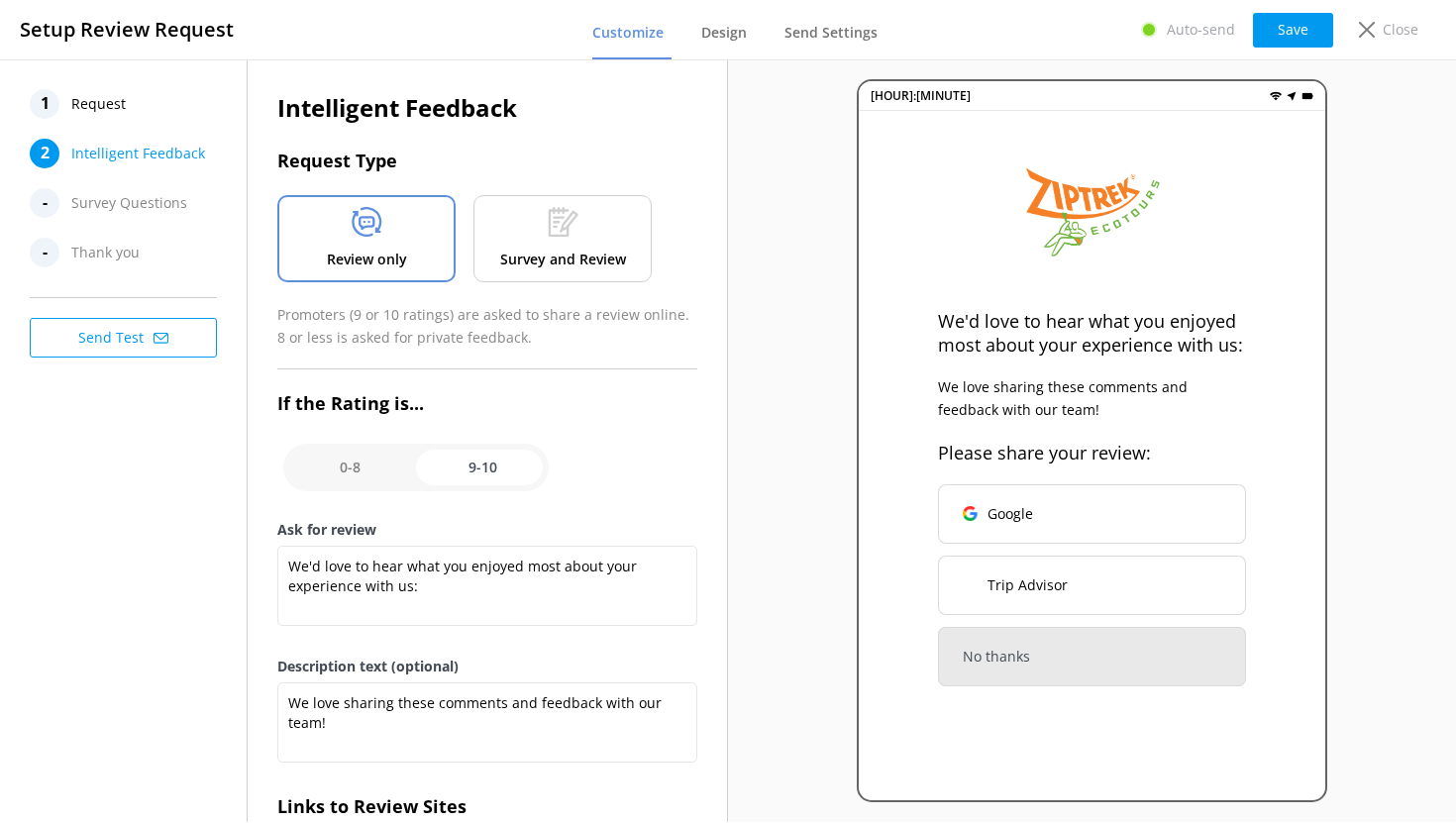 click at bounding box center [416, 467] 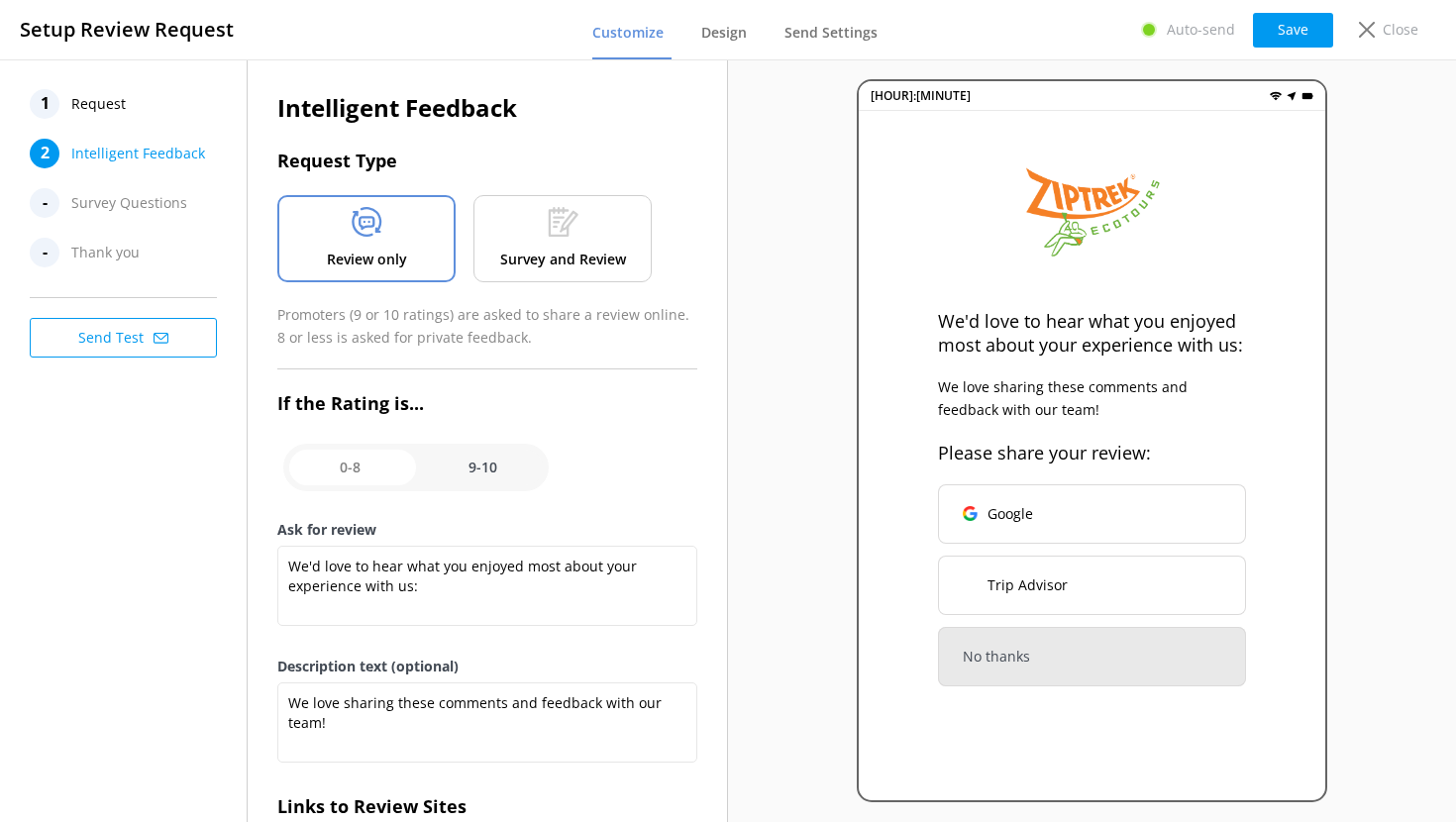 checkbox on "false" 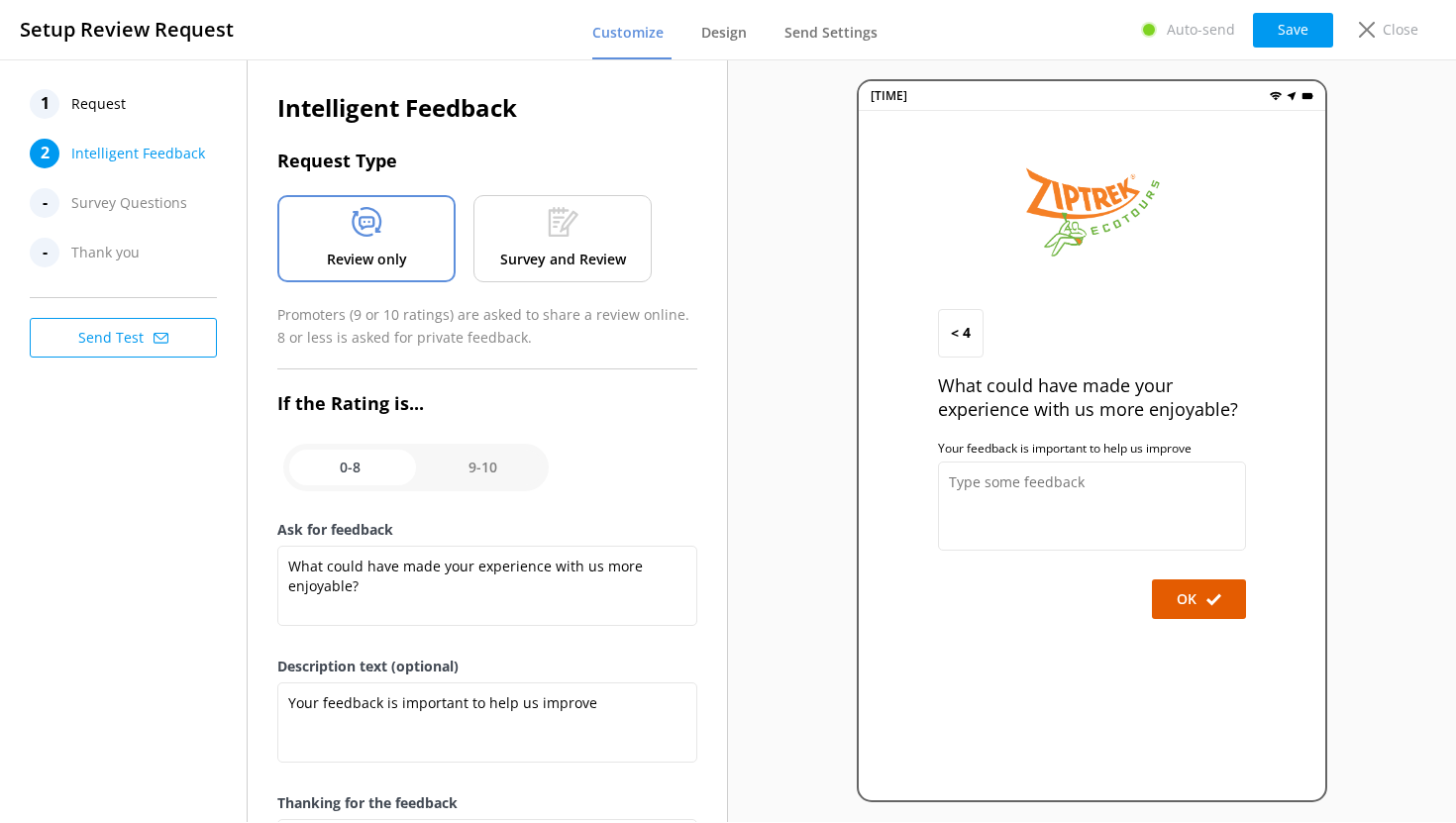 click on "Survey and Review" at bounding box center (563, 239) 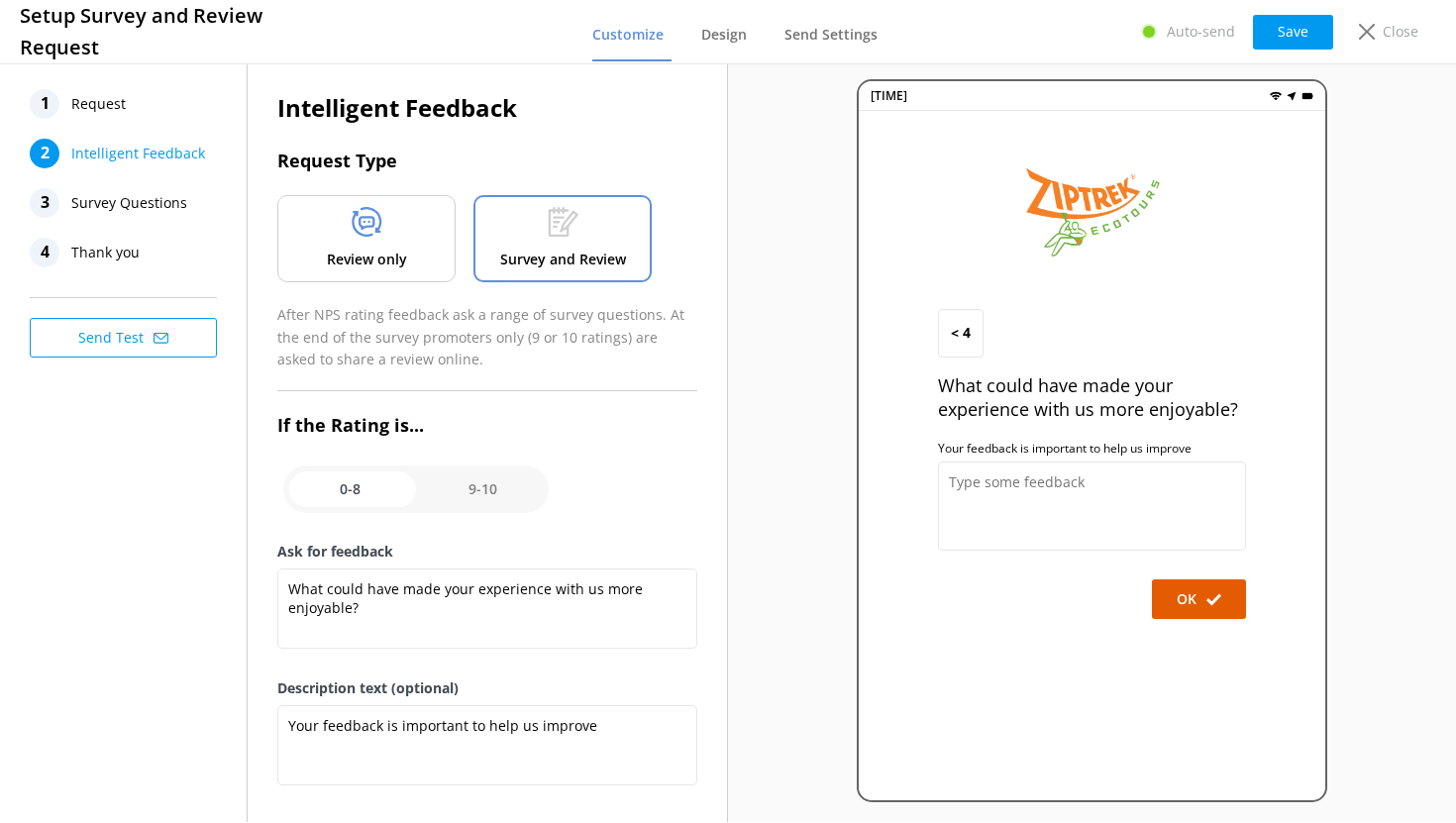 click at bounding box center (416, 489) 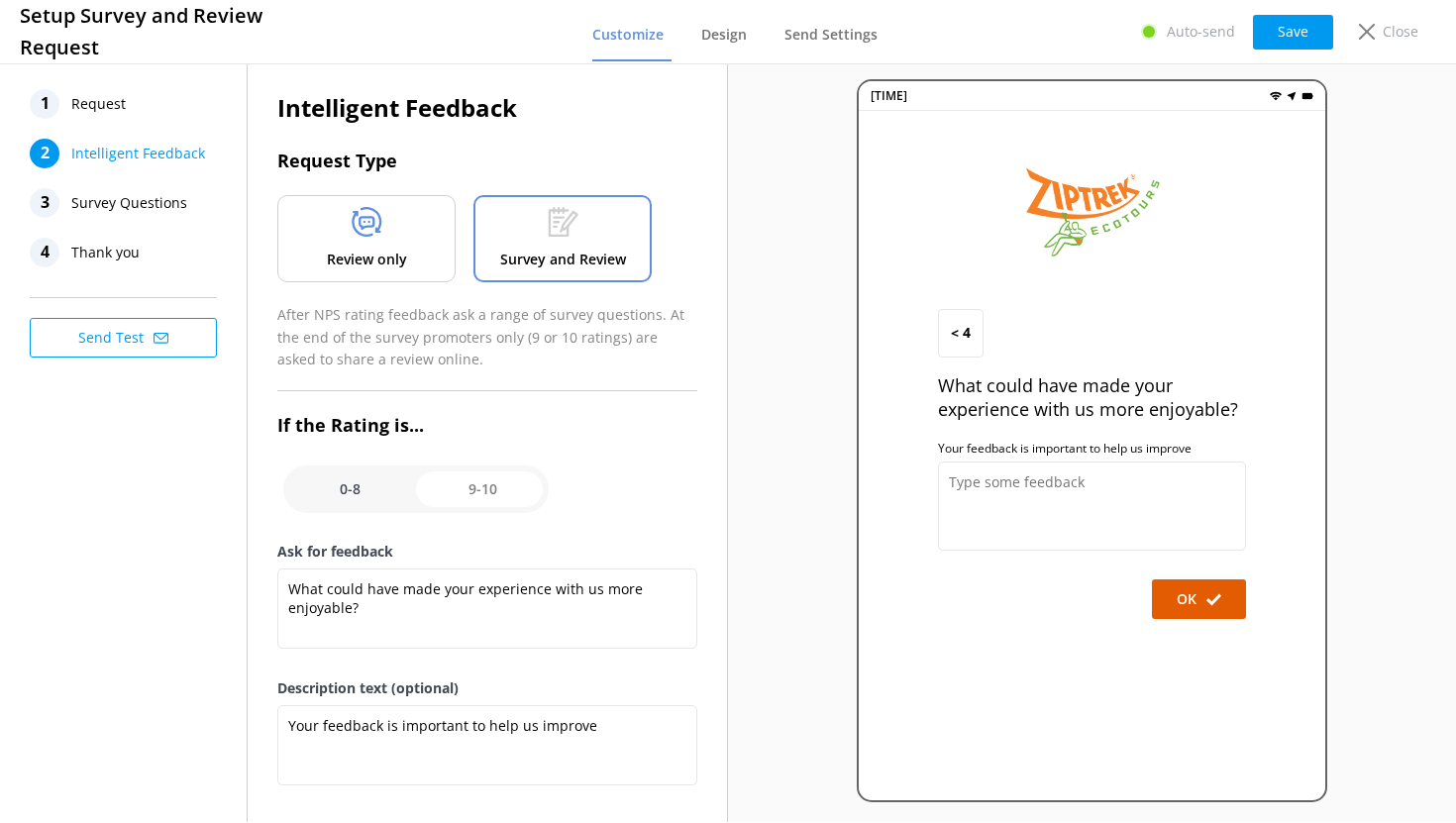 checkbox on "true" 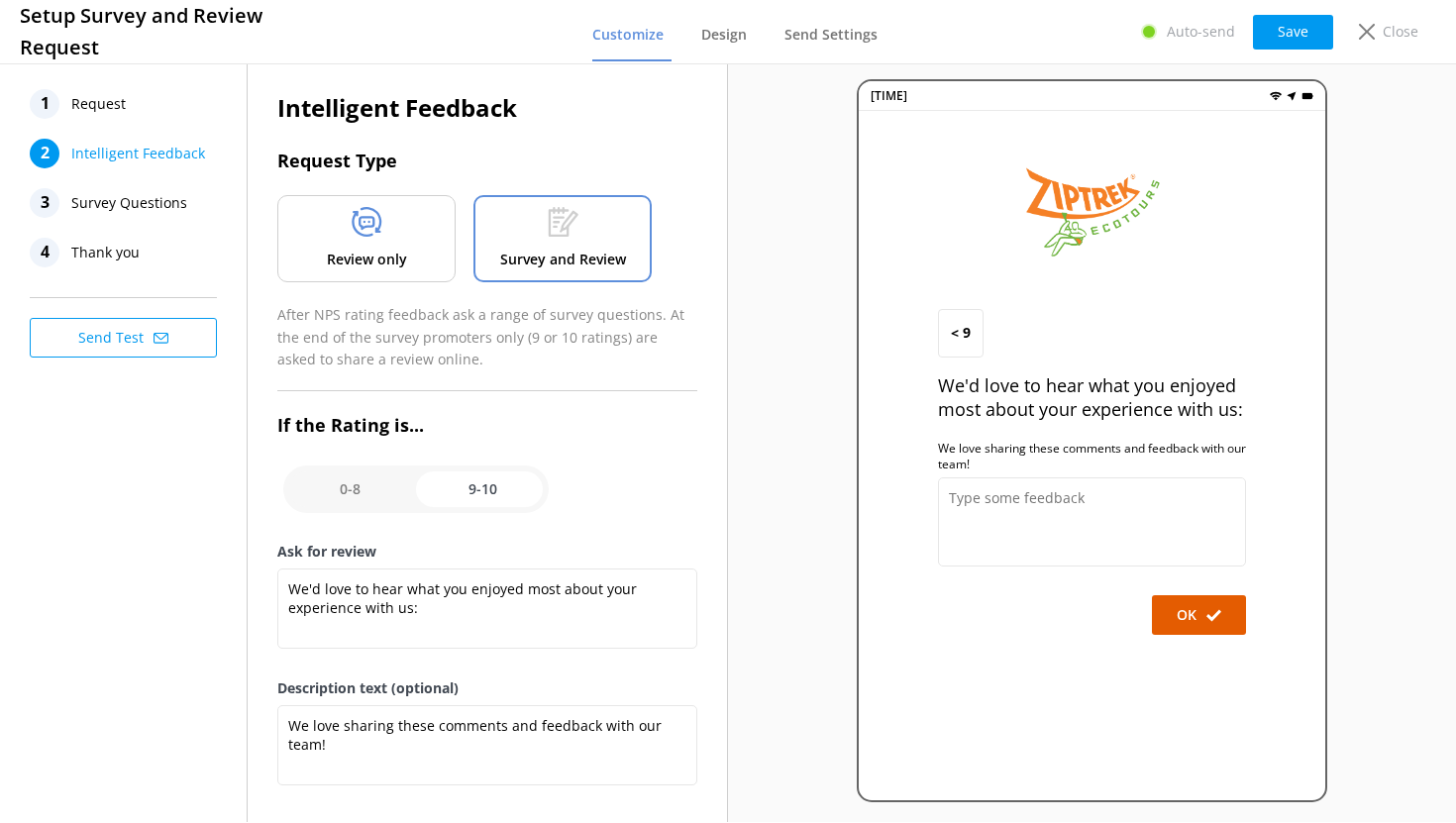 click at bounding box center (416, 489) 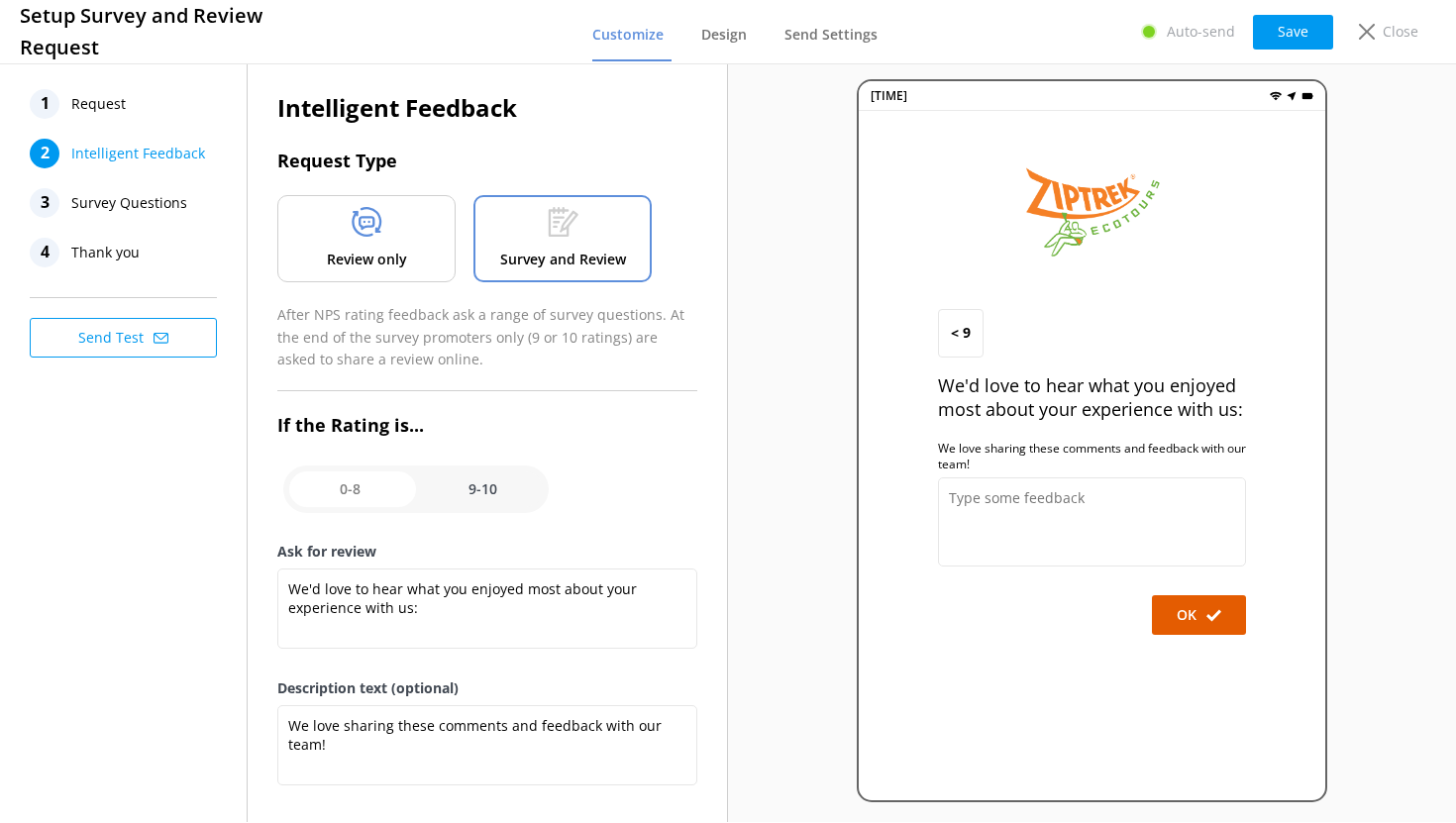 checkbox on "false" 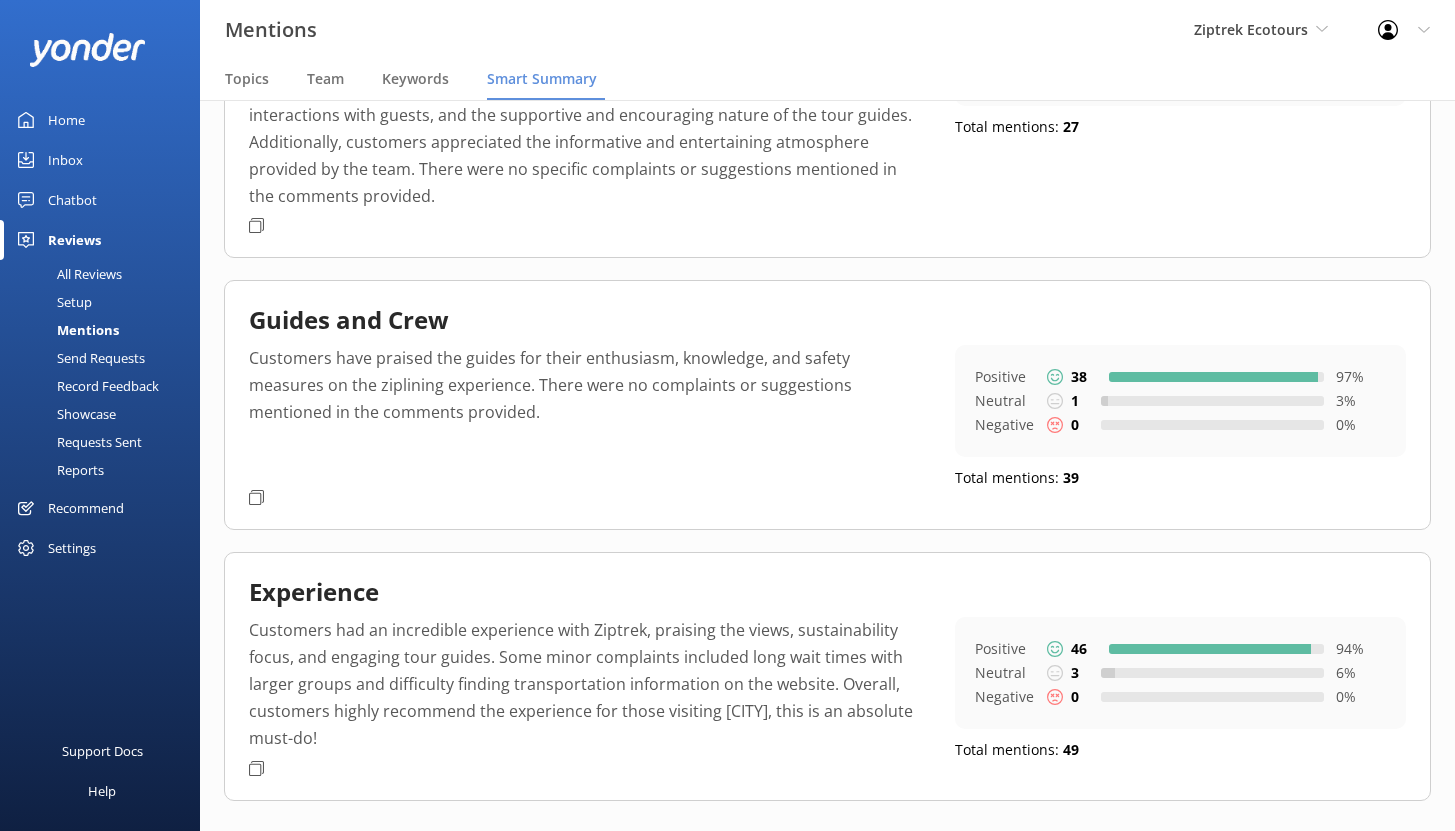 scroll, scrollTop: 297, scrollLeft: 0, axis: vertical 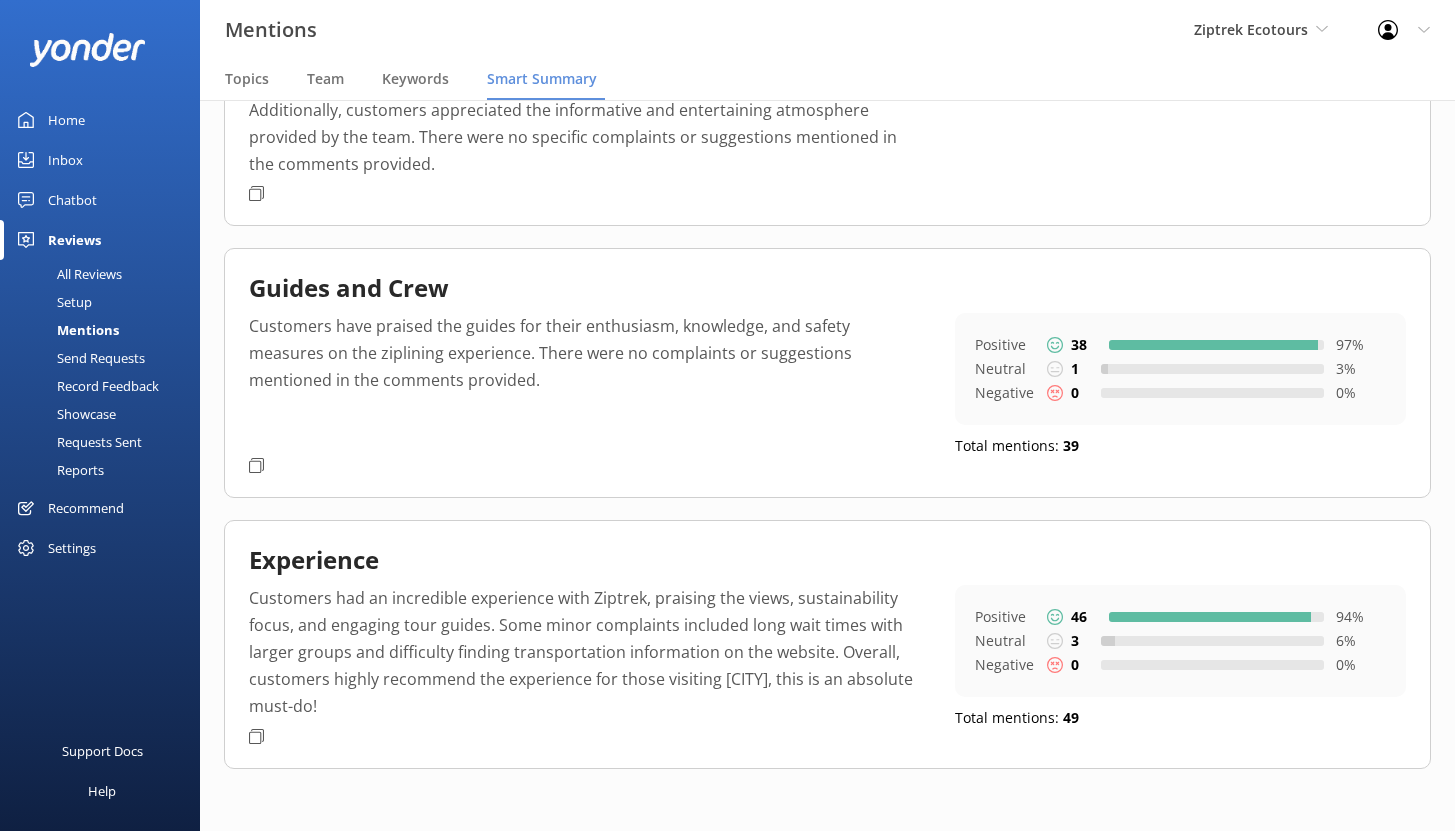 click on "All Reviews" at bounding box center [67, 274] 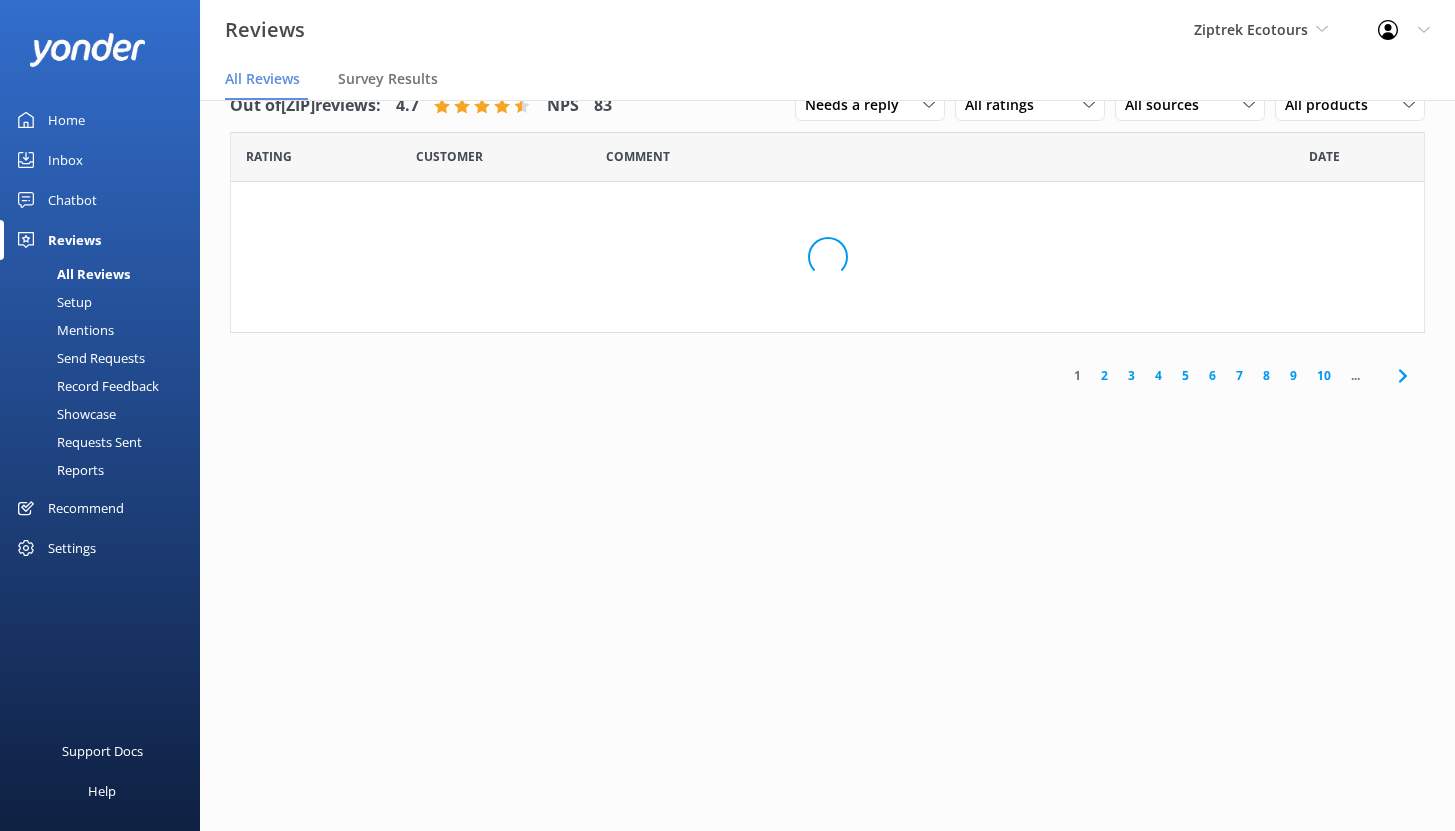 scroll, scrollTop: 40, scrollLeft: 0, axis: vertical 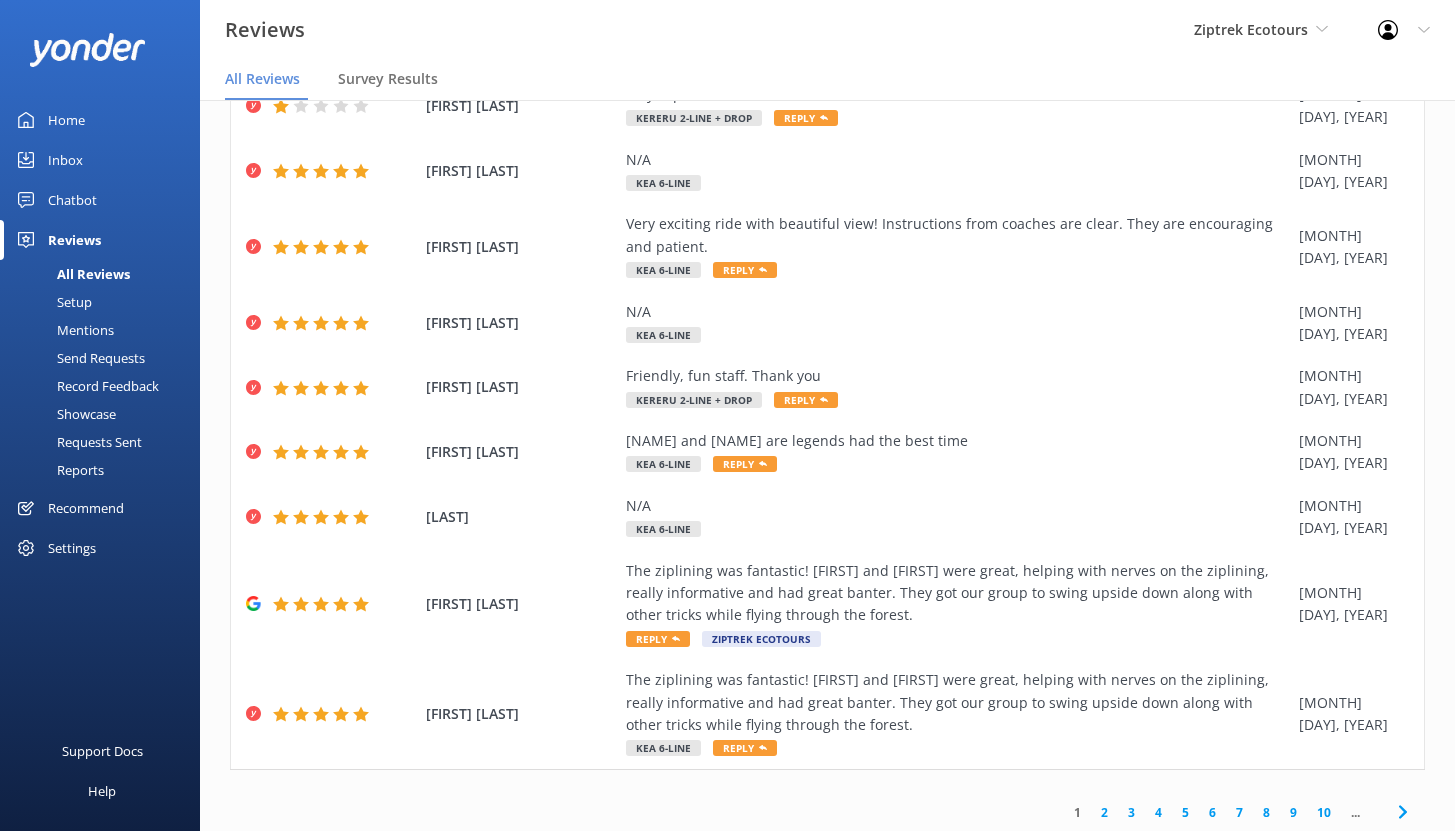 click on "Home" at bounding box center [66, 120] 